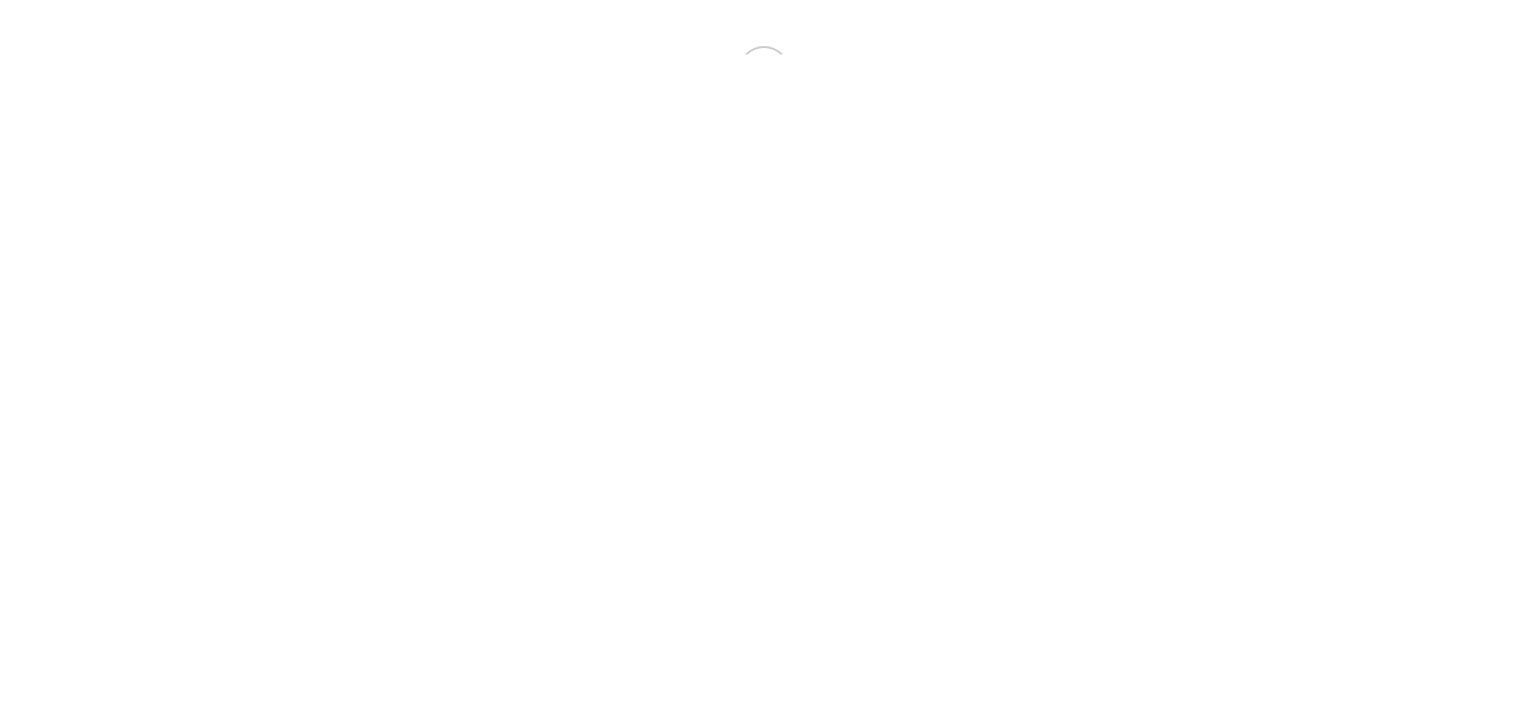 scroll, scrollTop: 0, scrollLeft: 0, axis: both 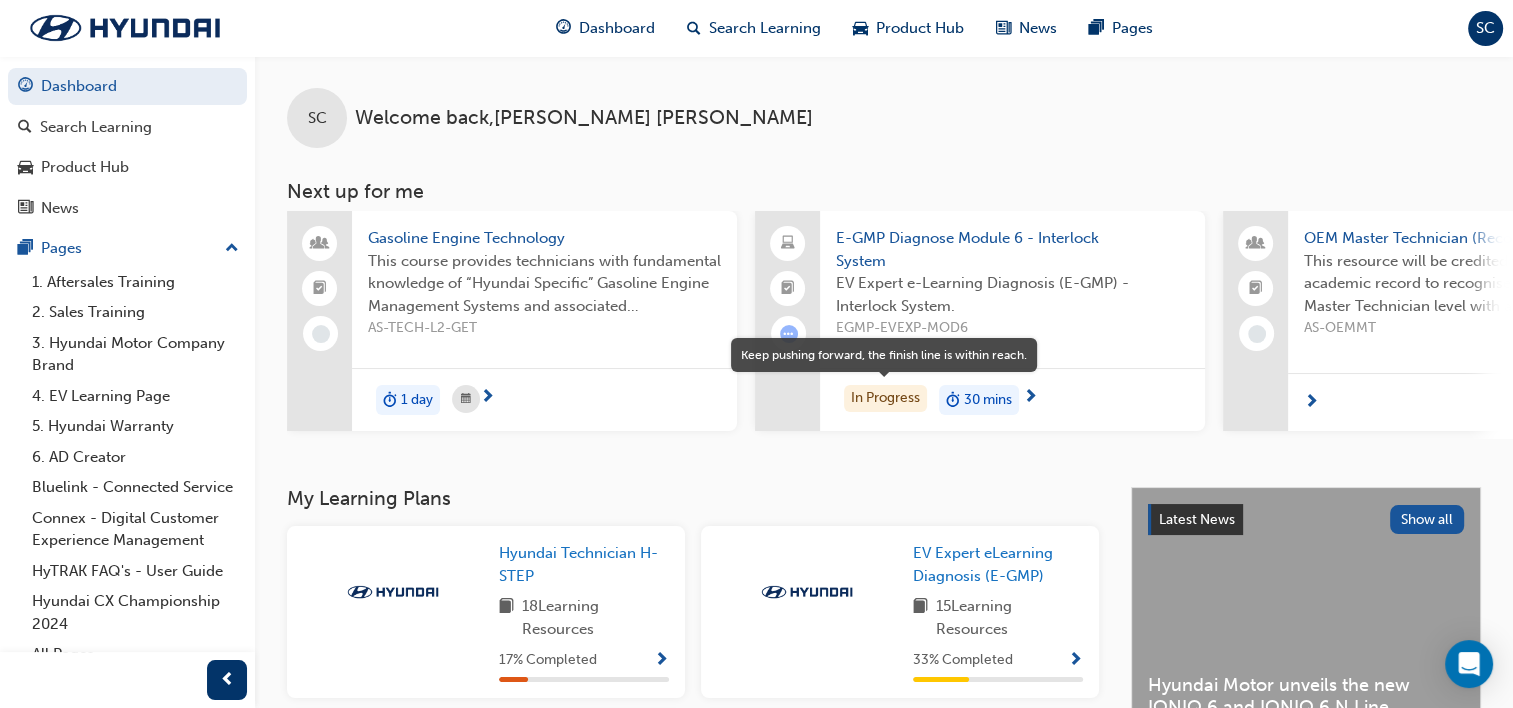 click on "In Progress" at bounding box center [885, 398] 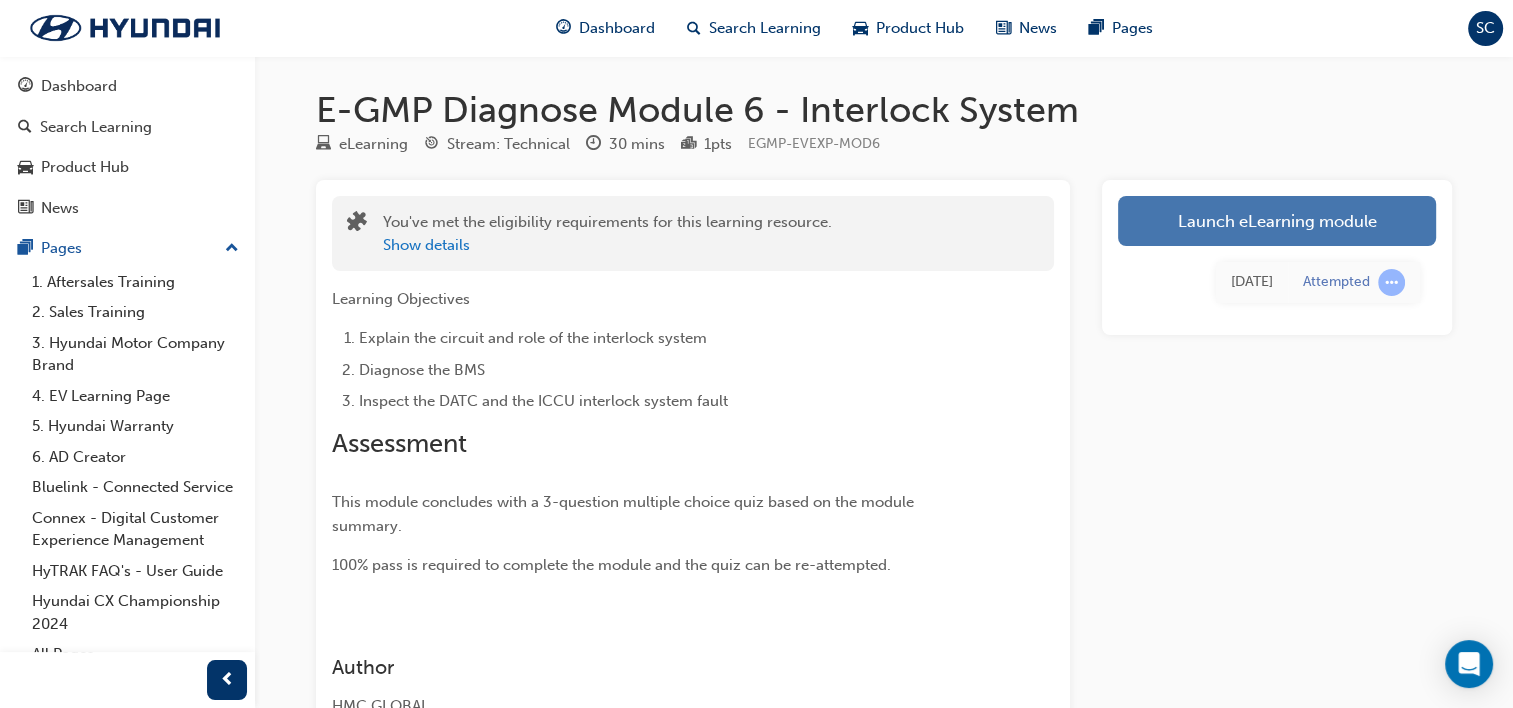 click on "Launch eLearning module" at bounding box center (1277, 221) 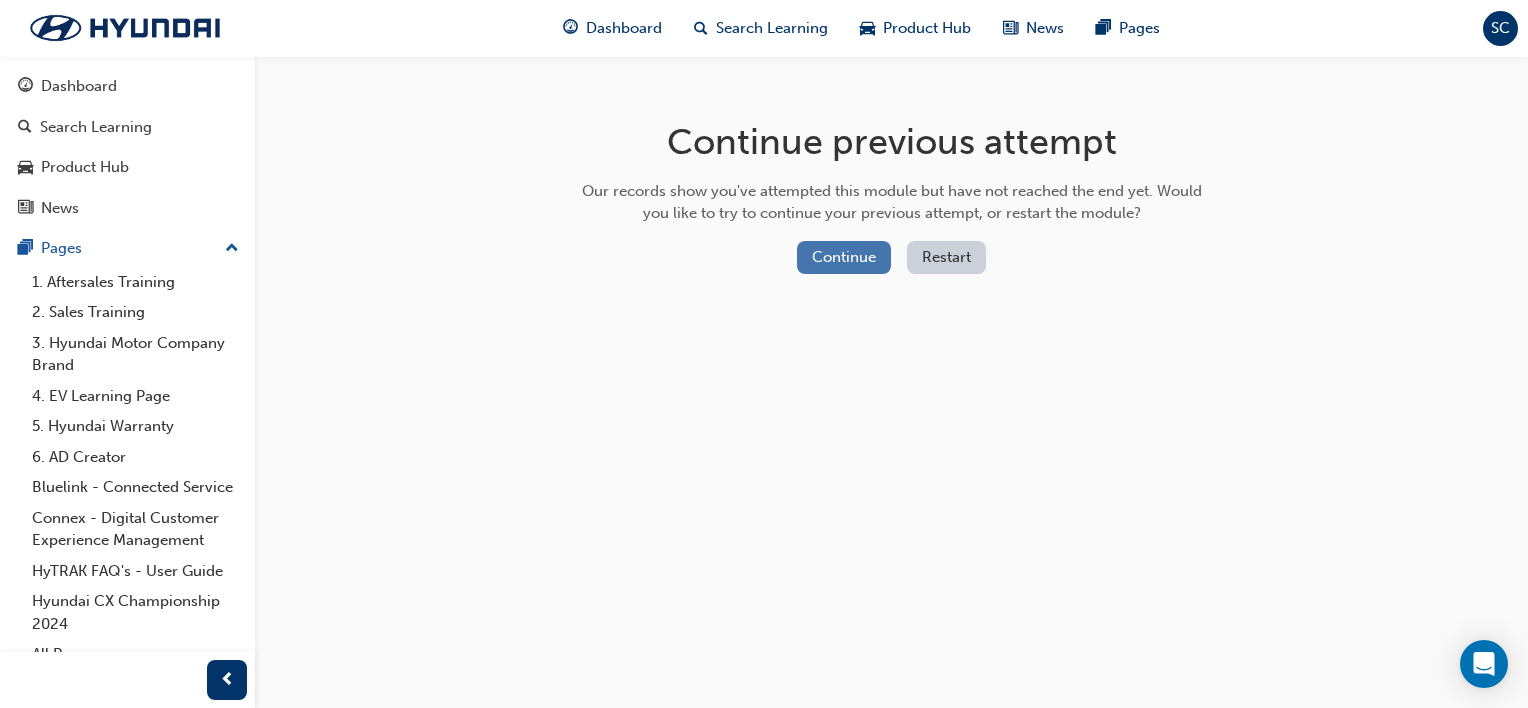 click on "Continue" at bounding box center [844, 257] 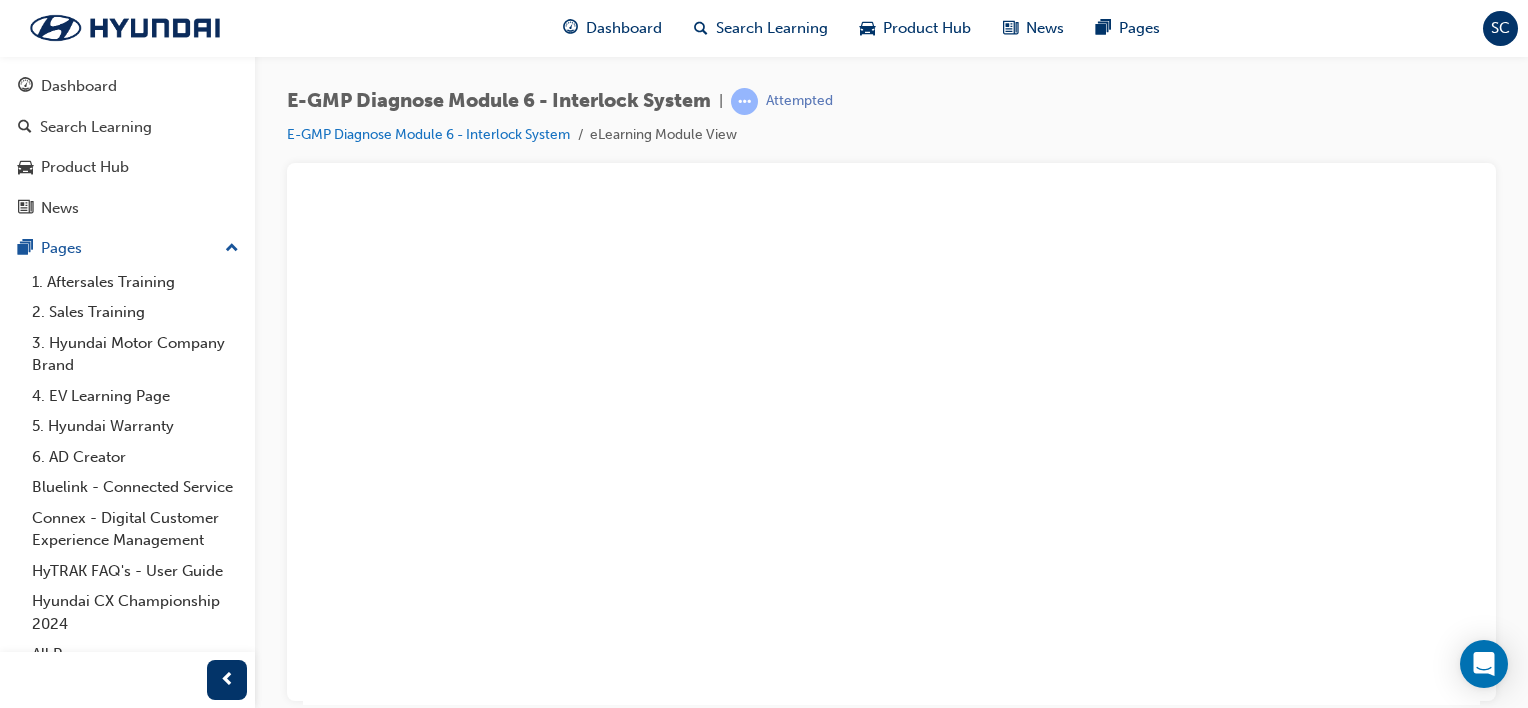 scroll, scrollTop: 0, scrollLeft: 0, axis: both 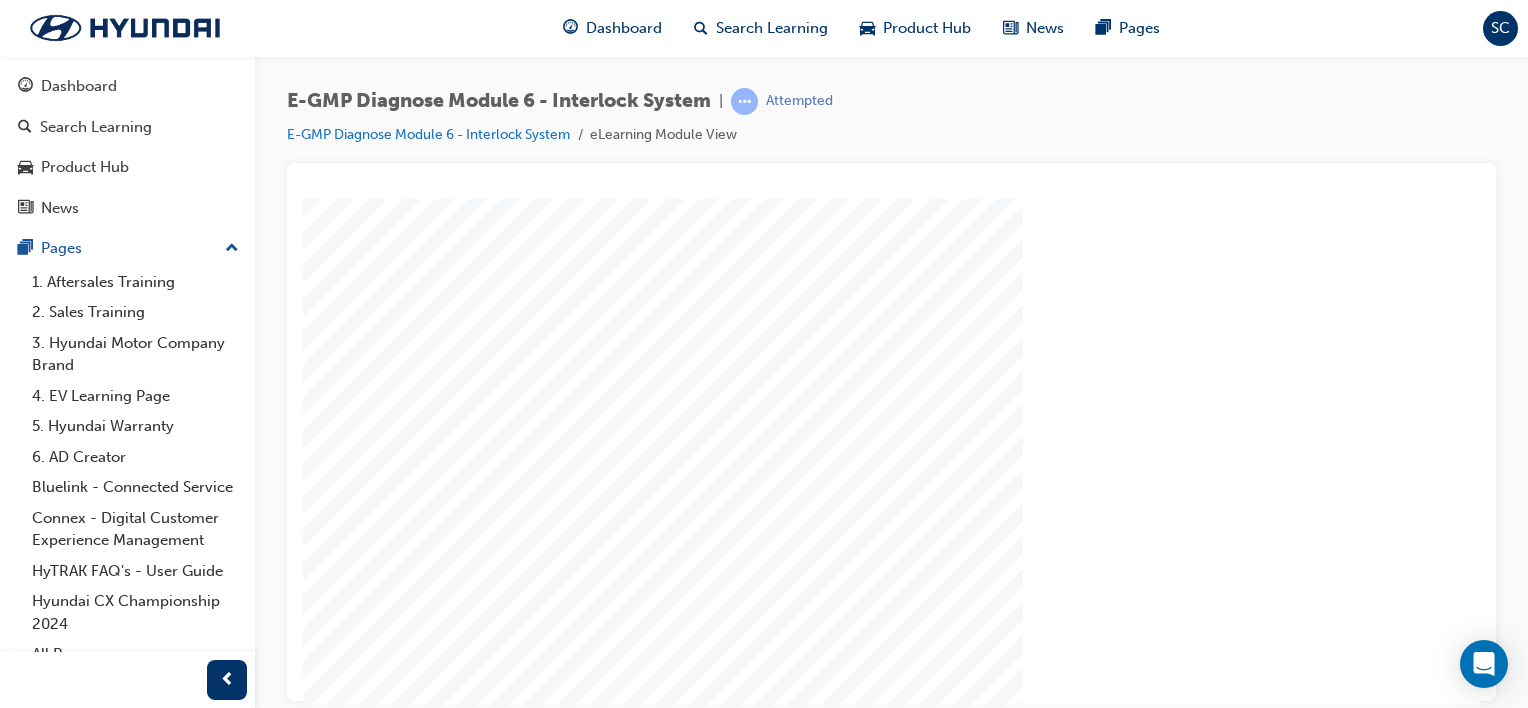 click on "Resume" at bounding box center [341, 840] 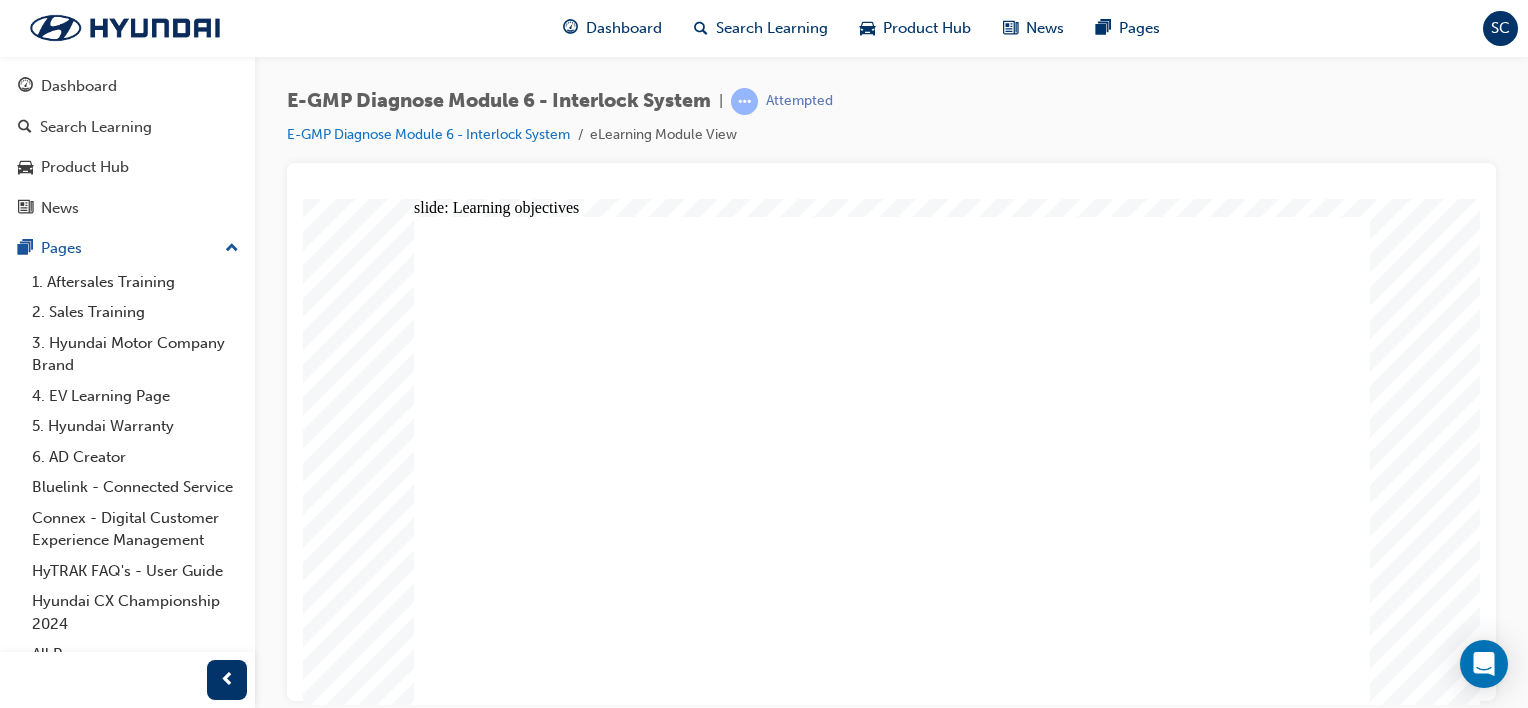 click 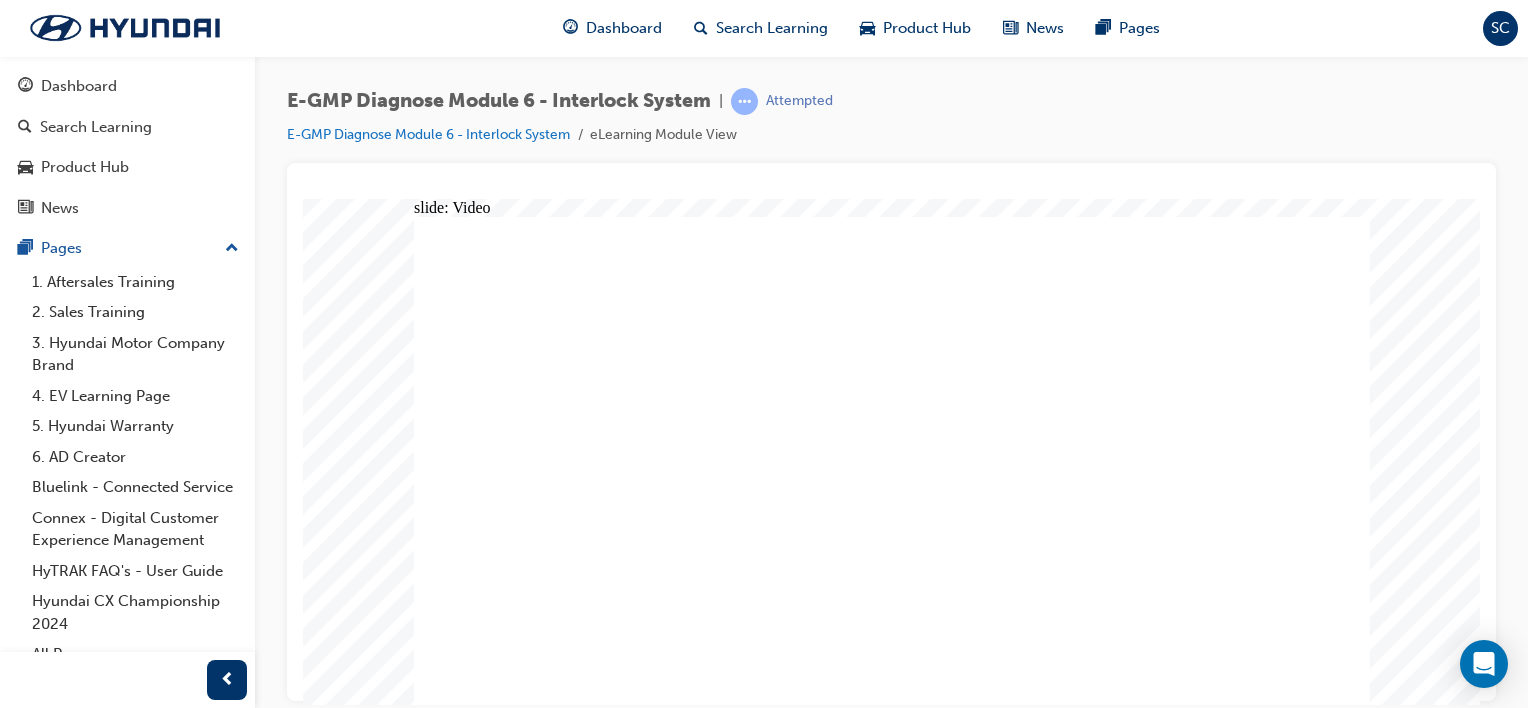 scroll, scrollTop: 0, scrollLeft: 0, axis: both 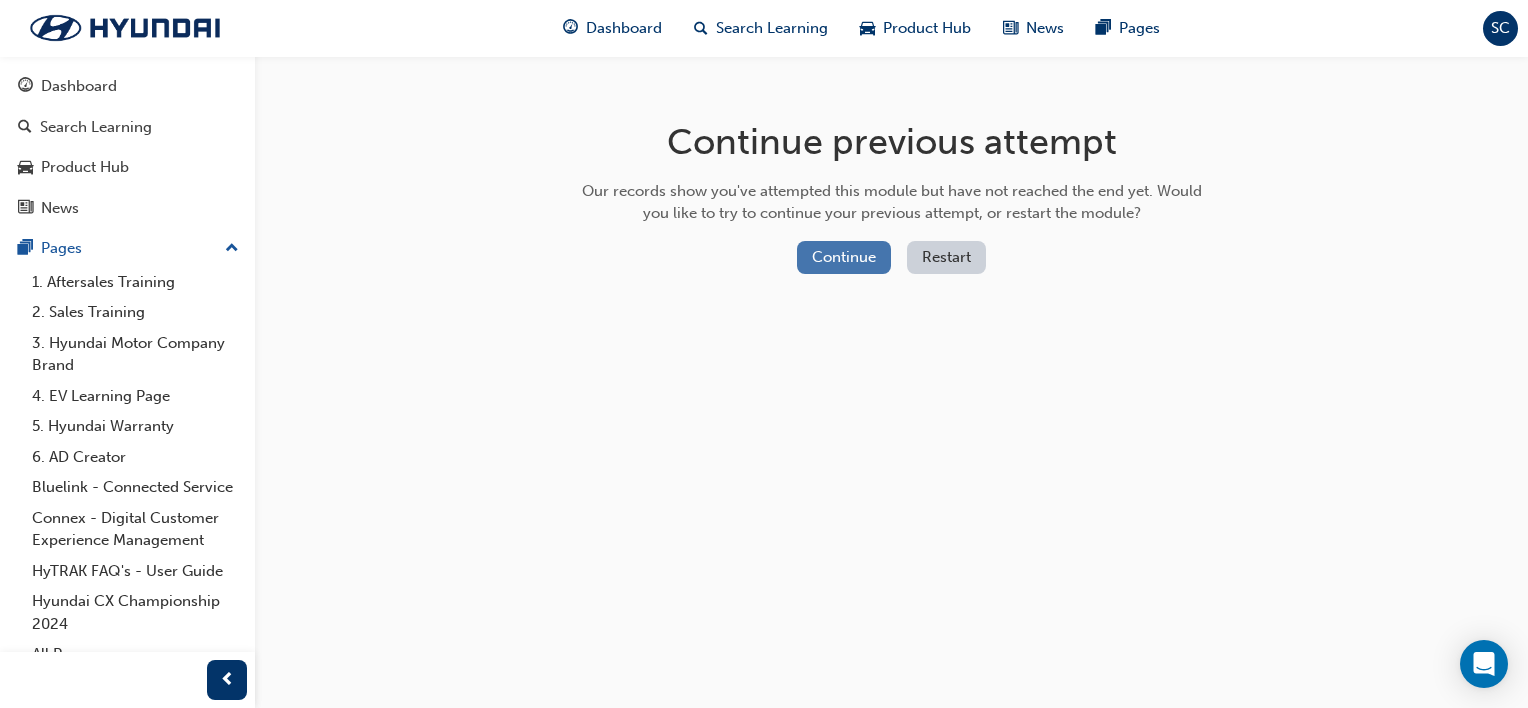 click on "Continue" at bounding box center [844, 257] 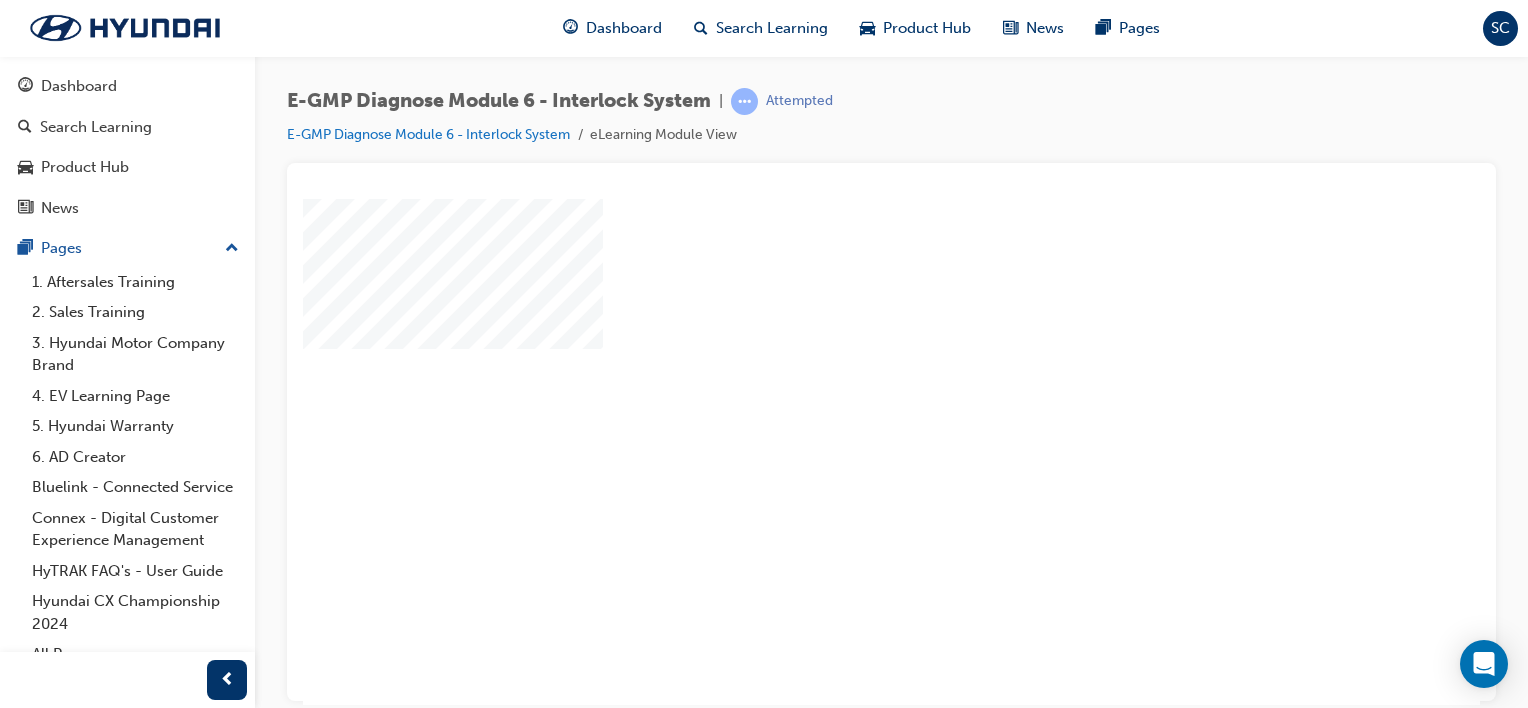 scroll, scrollTop: 0, scrollLeft: 0, axis: both 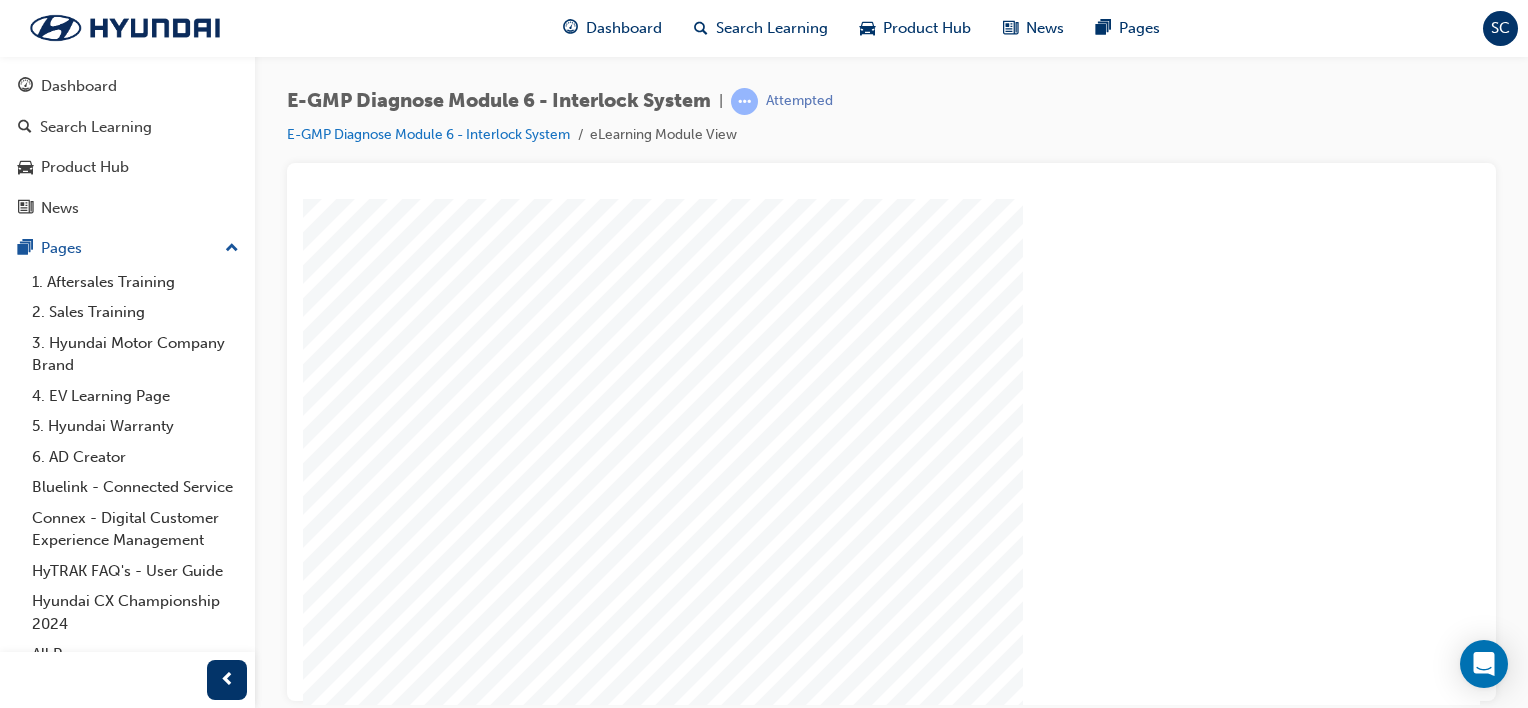 click on "Resume" at bounding box center [341, 840] 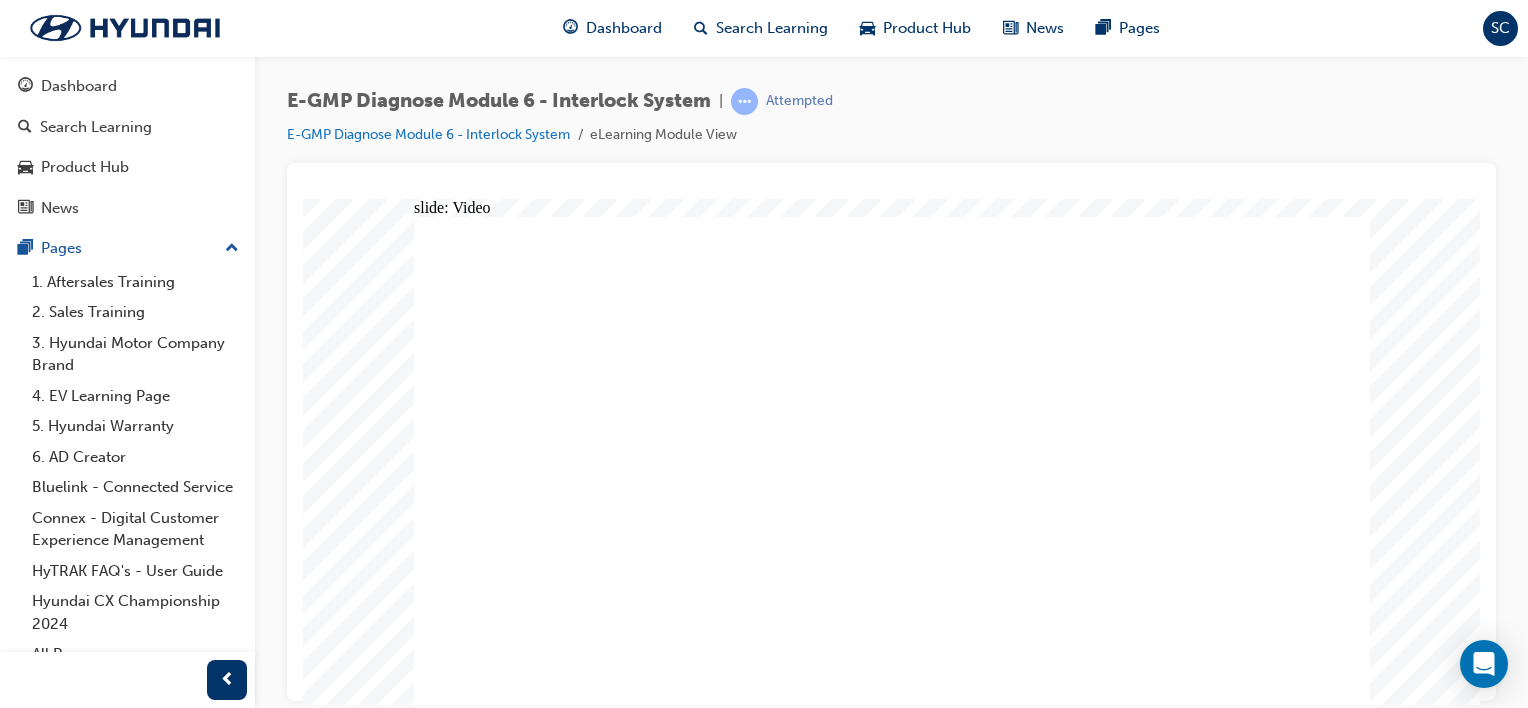 scroll, scrollTop: 0, scrollLeft: 0, axis: both 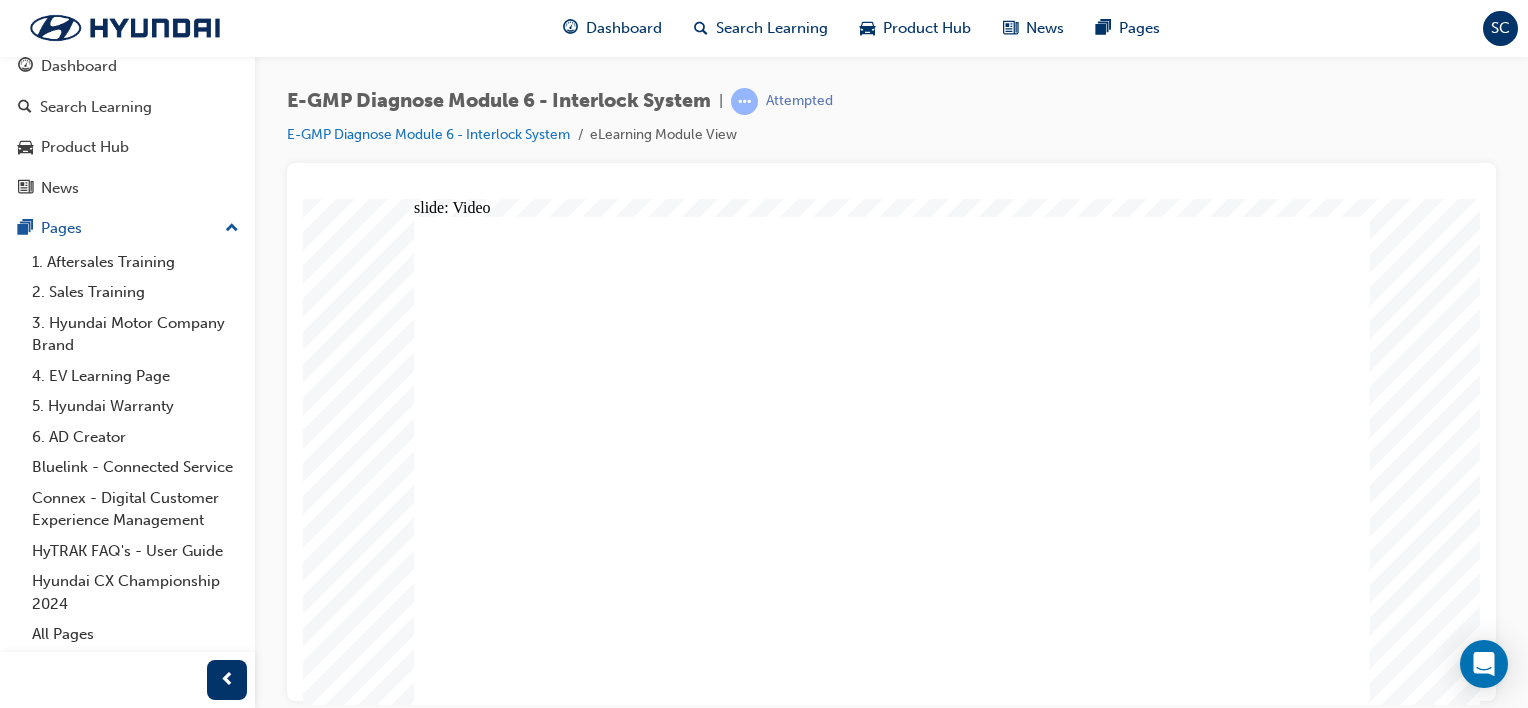 click 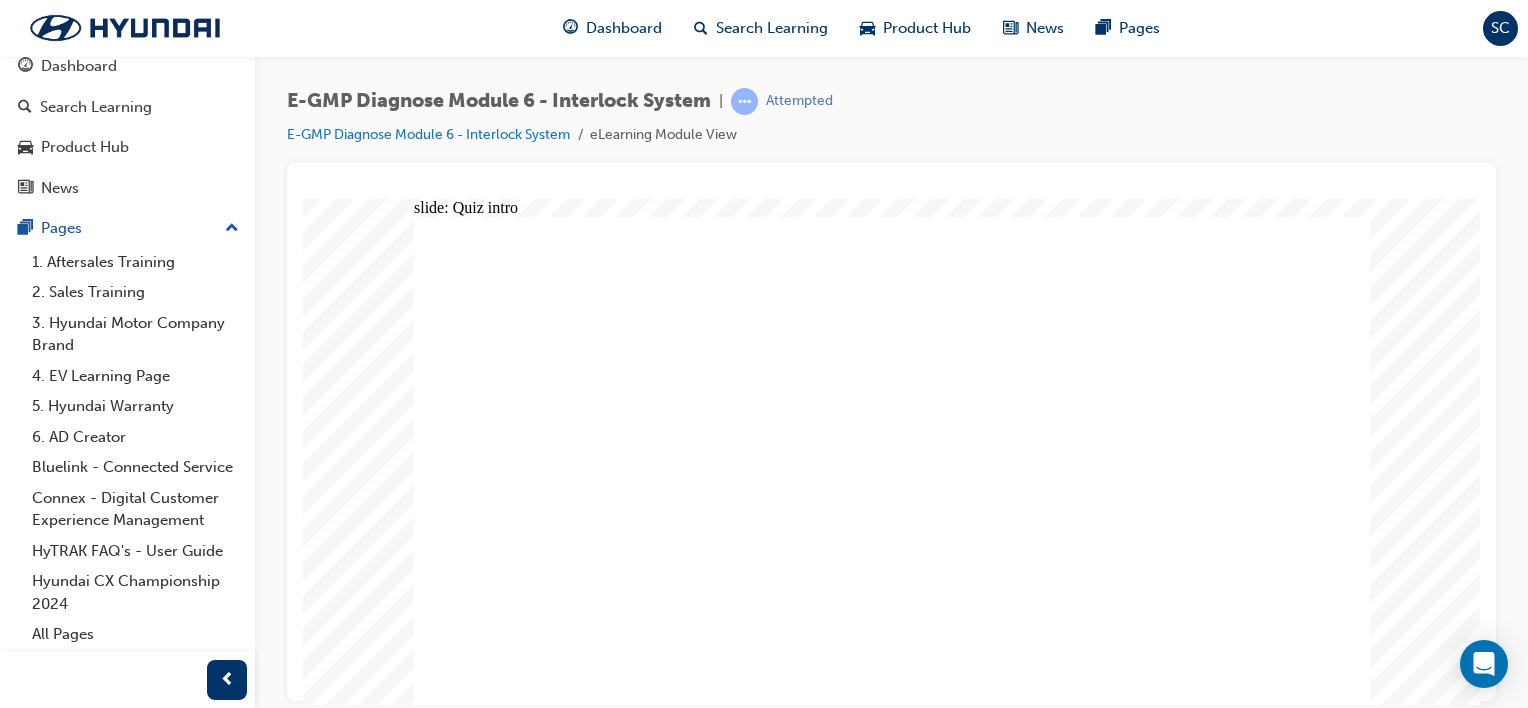 click 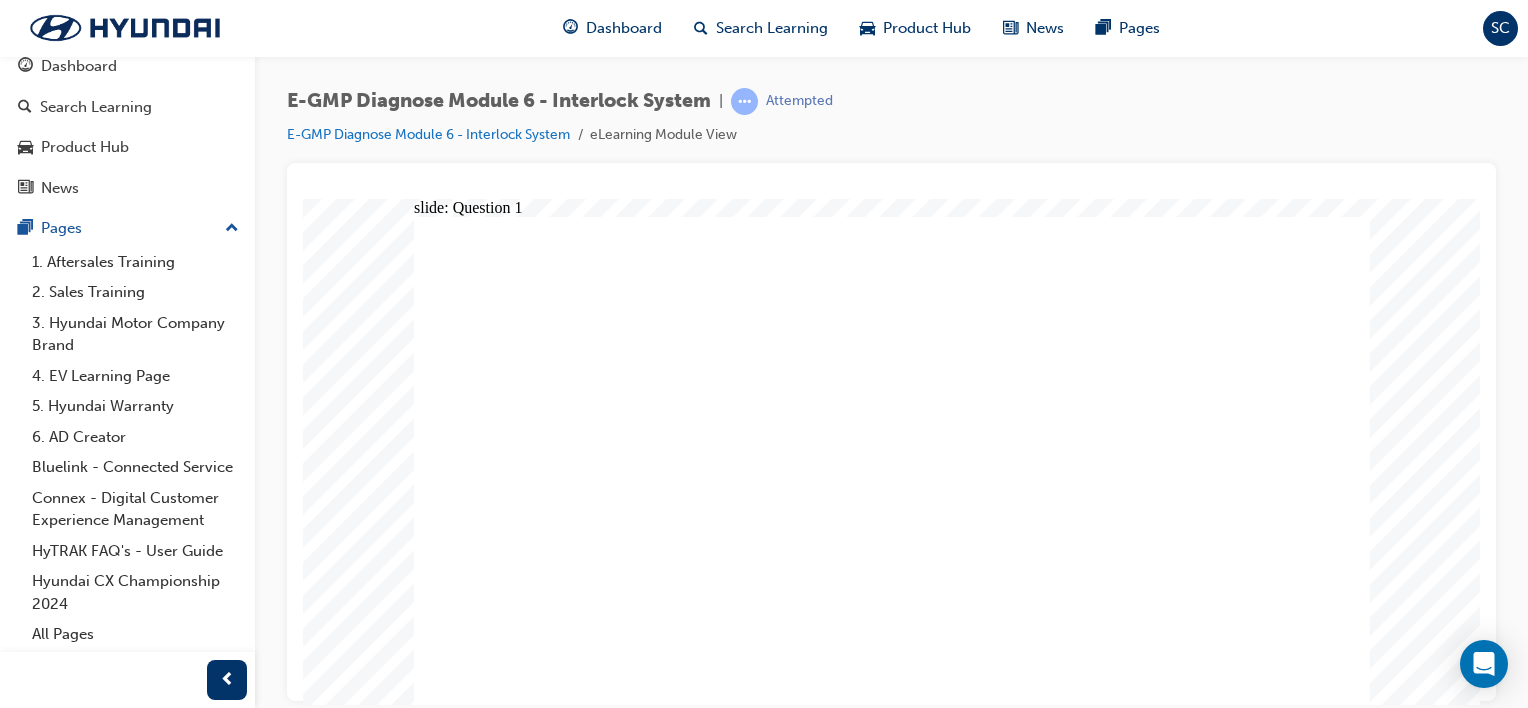 click 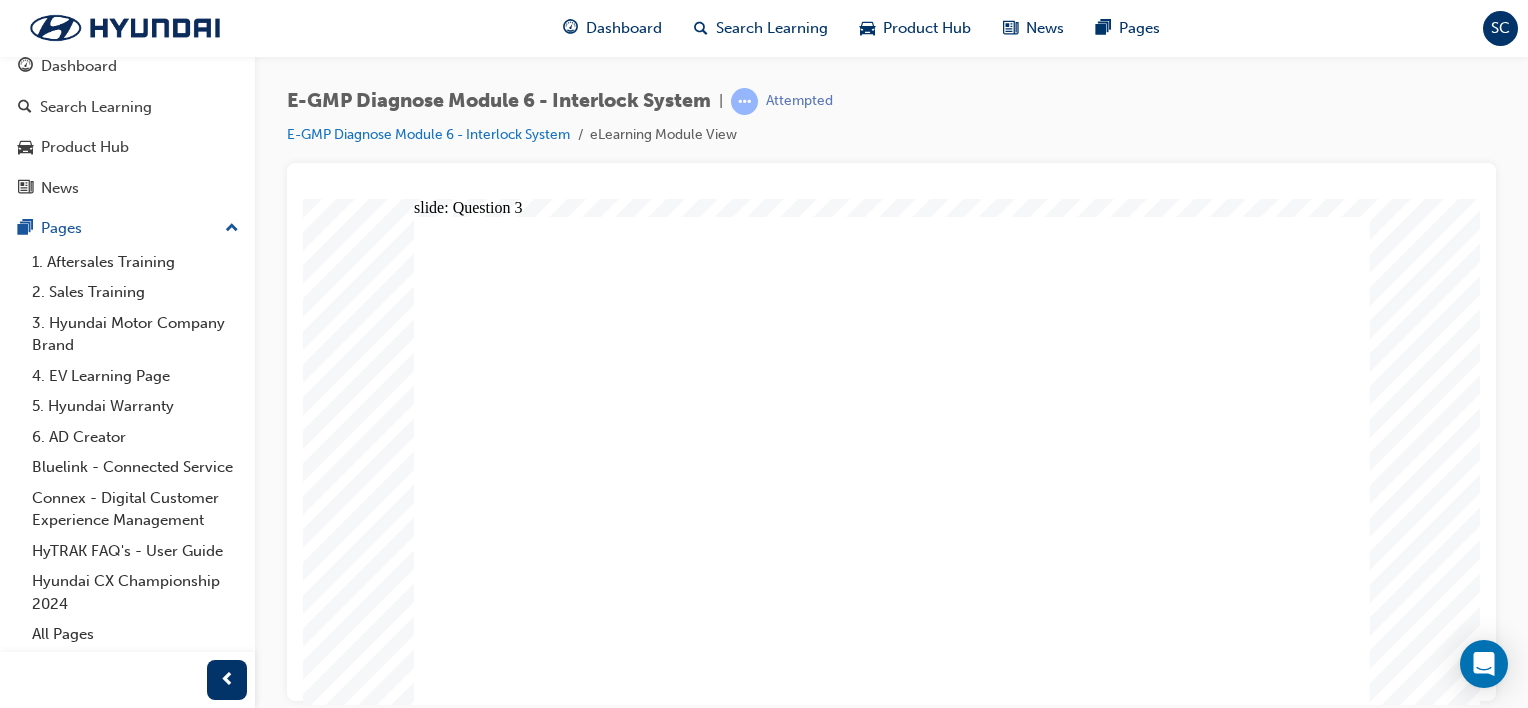 click 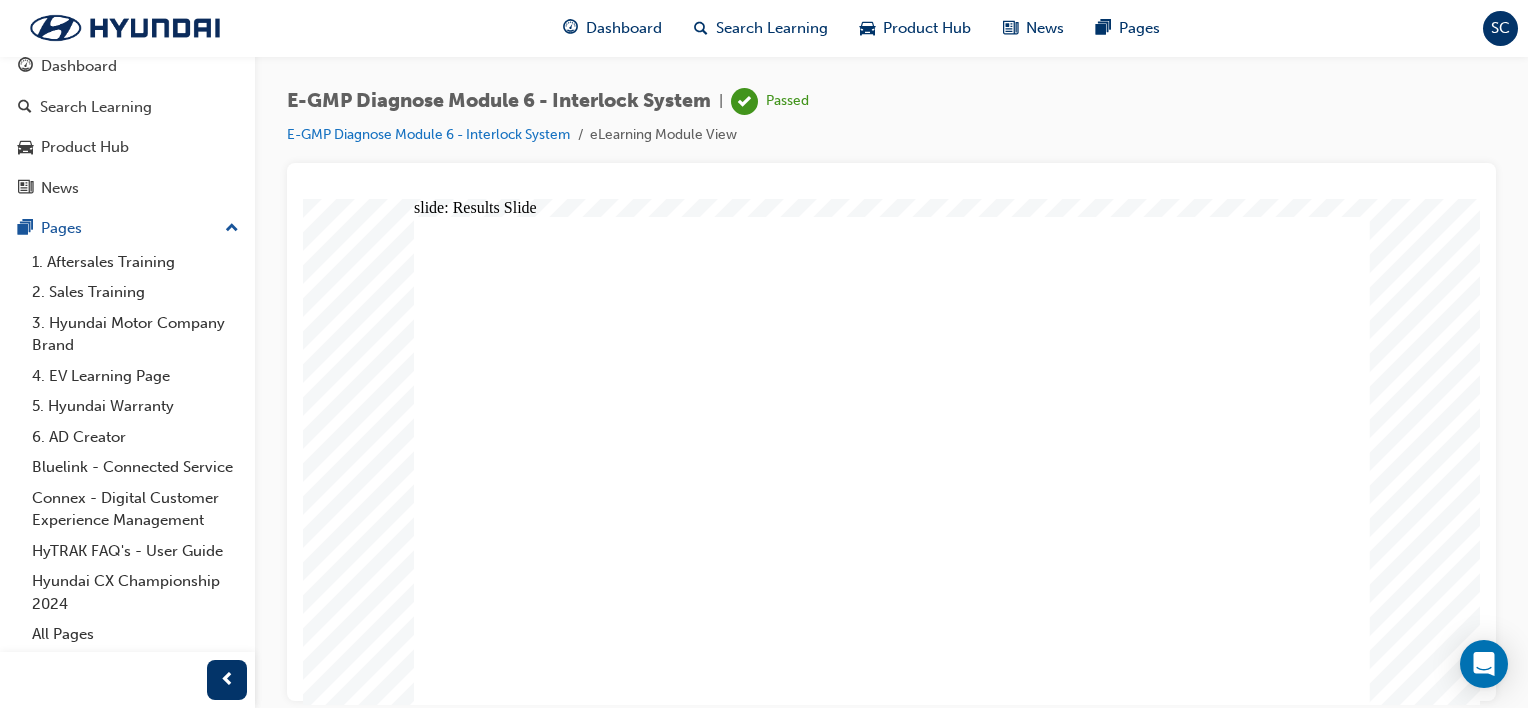 click 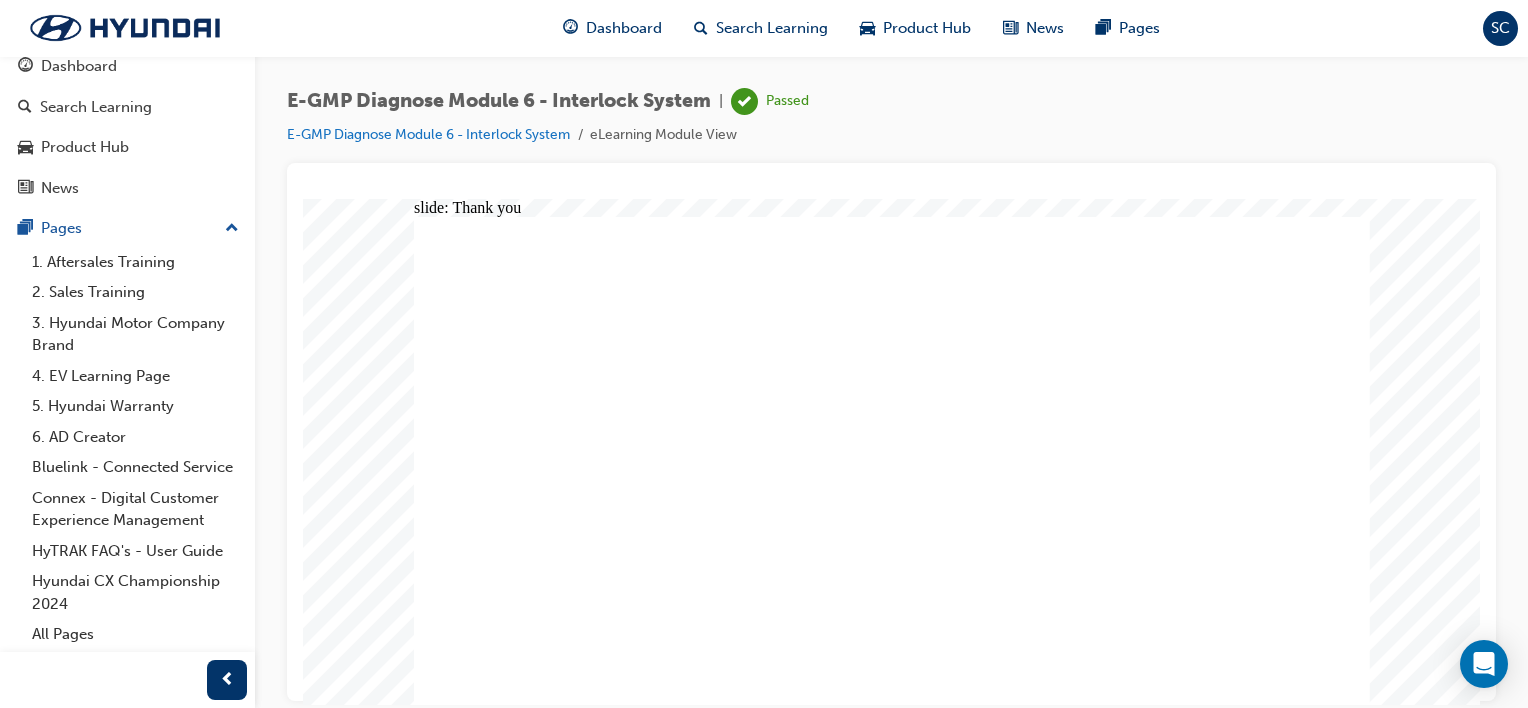 click 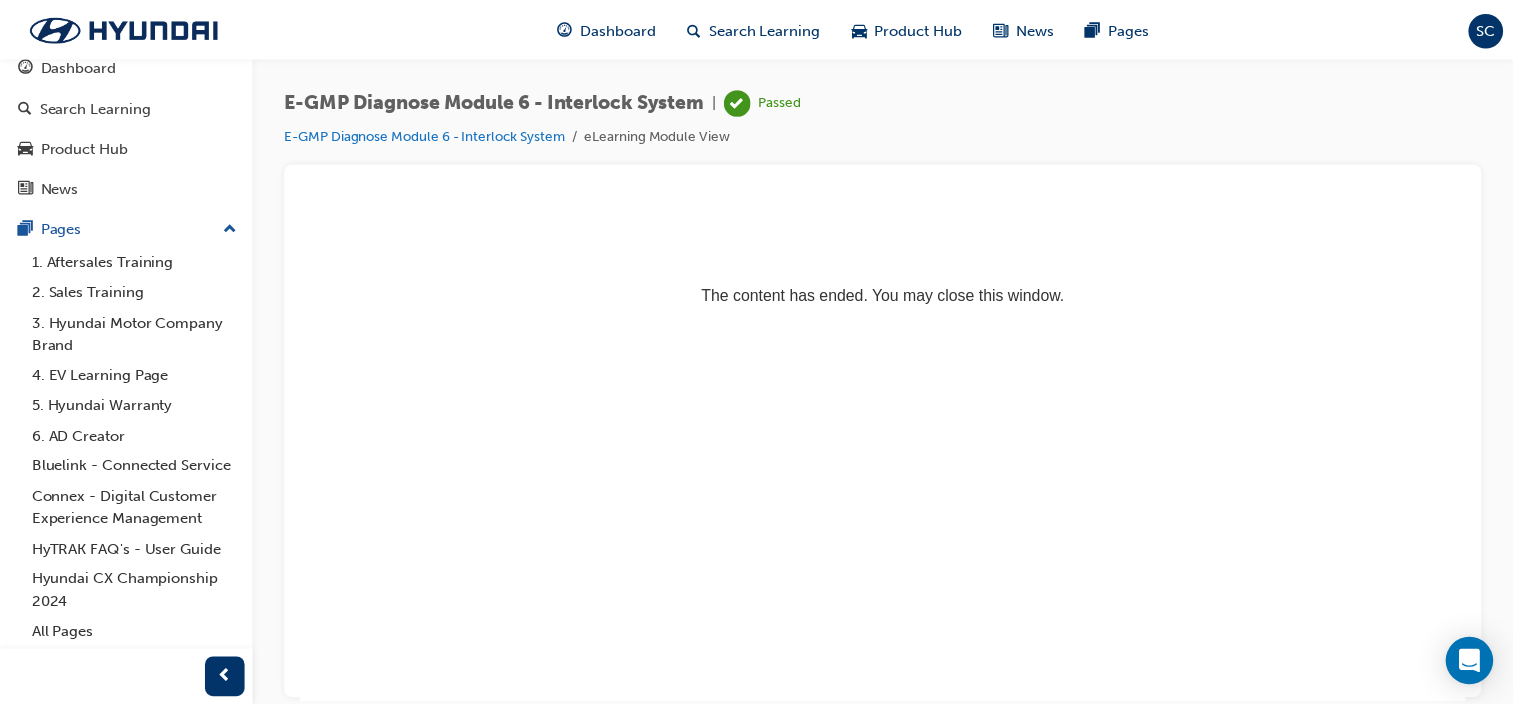 scroll, scrollTop: 0, scrollLeft: 0, axis: both 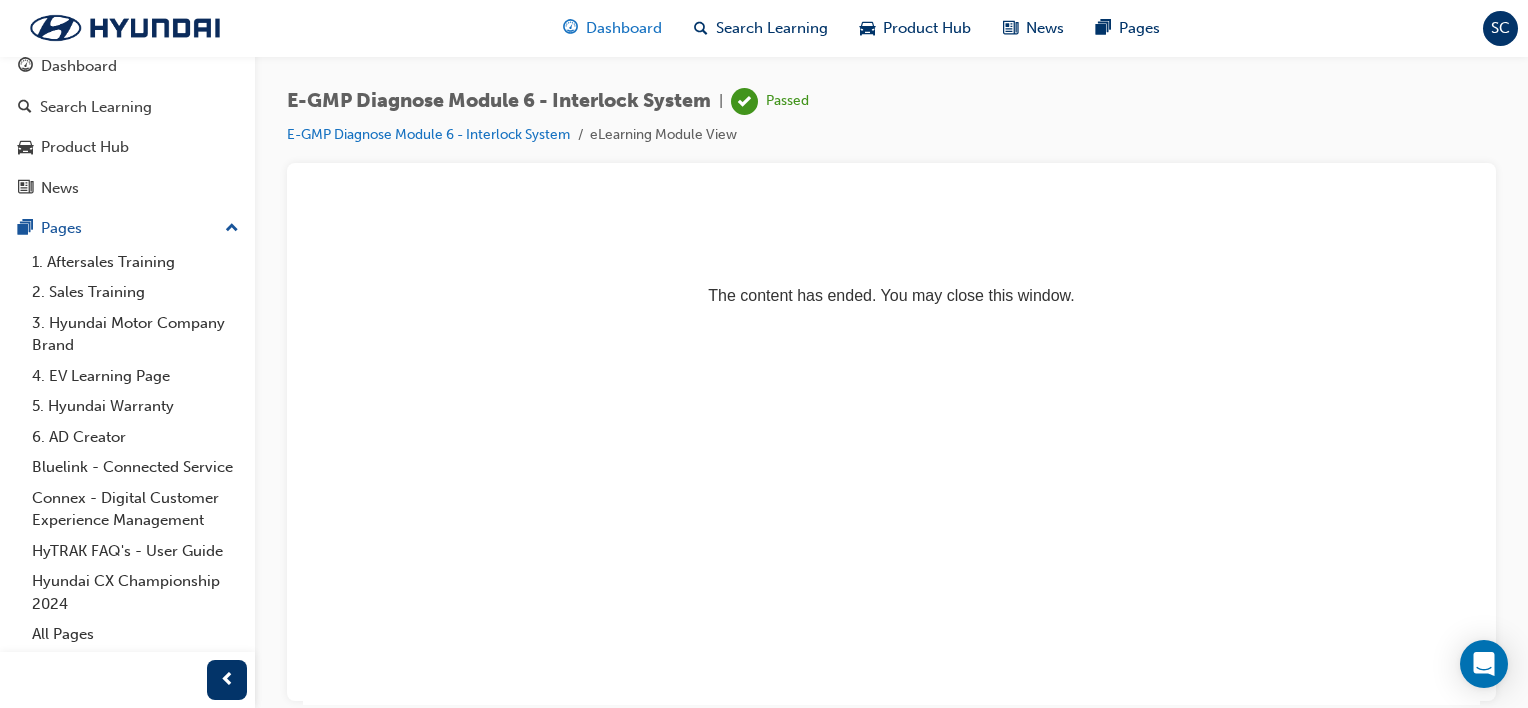 click on "Dashboard" at bounding box center (624, 28) 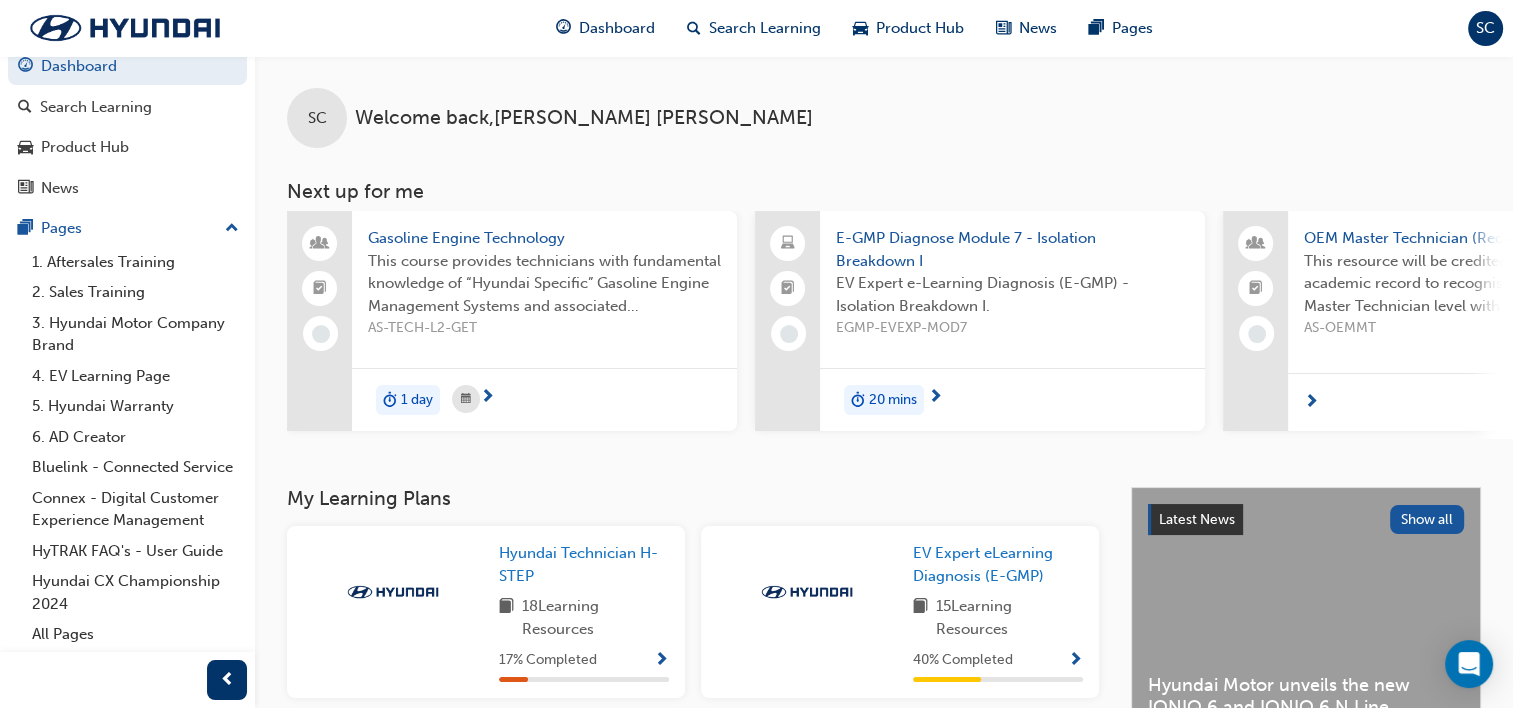 click on "20 mins" at bounding box center [893, 400] 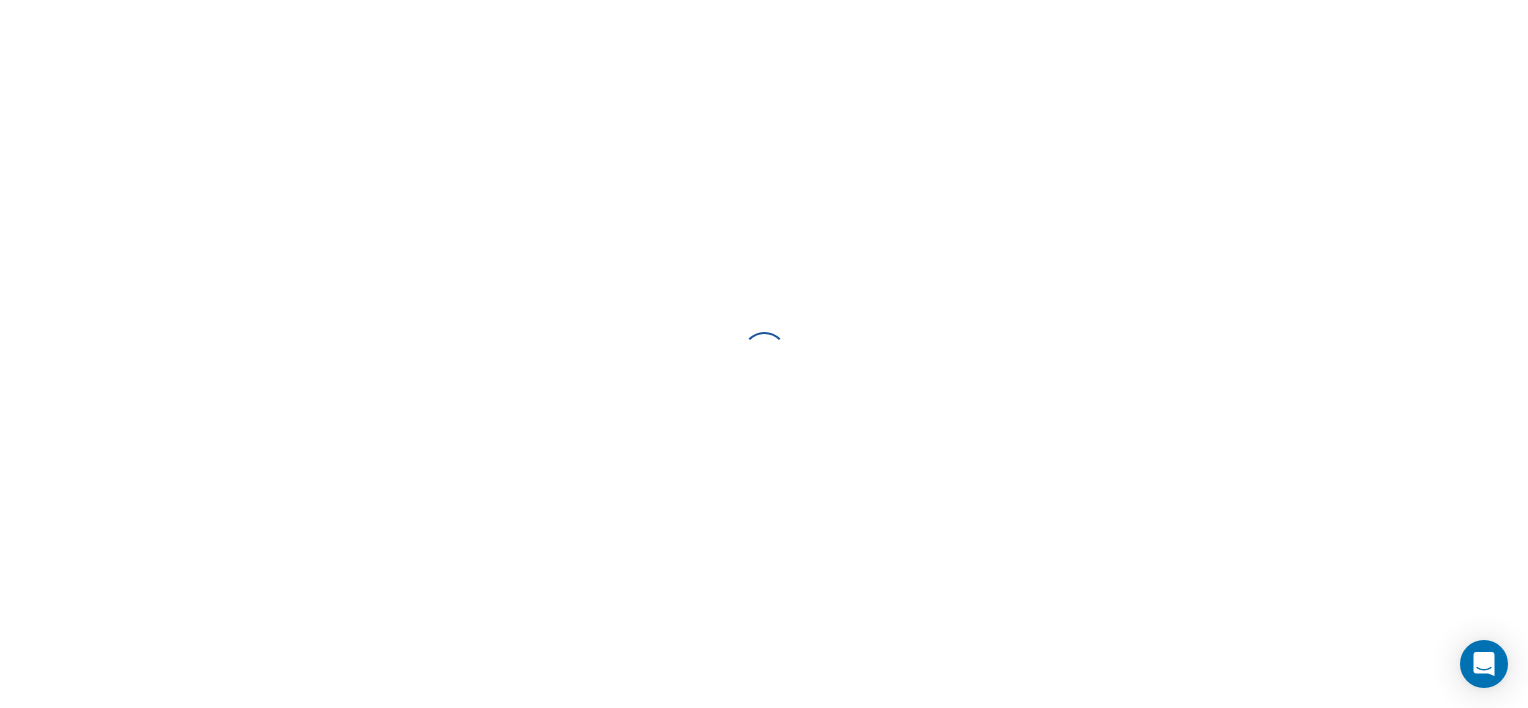 scroll, scrollTop: 0, scrollLeft: 0, axis: both 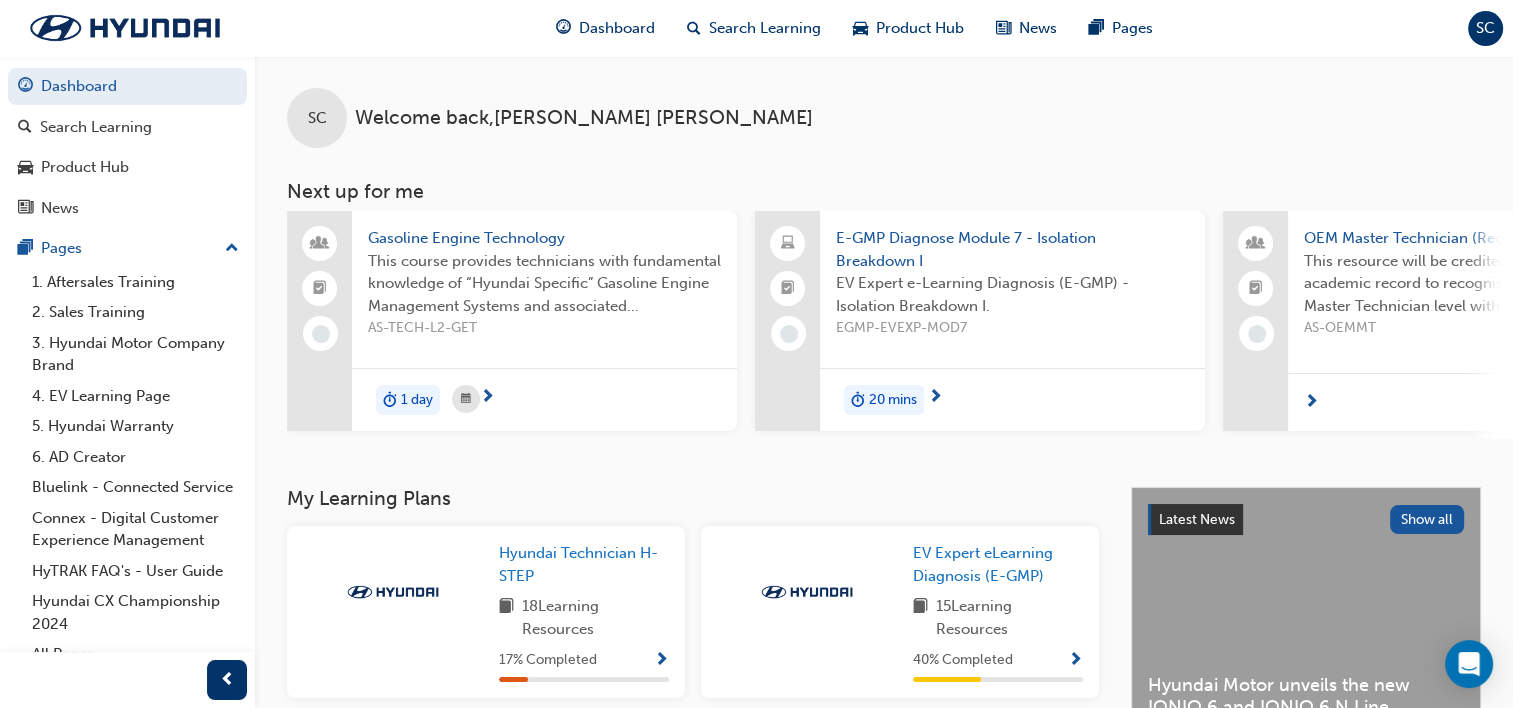 click on "20 mins" at bounding box center [893, 400] 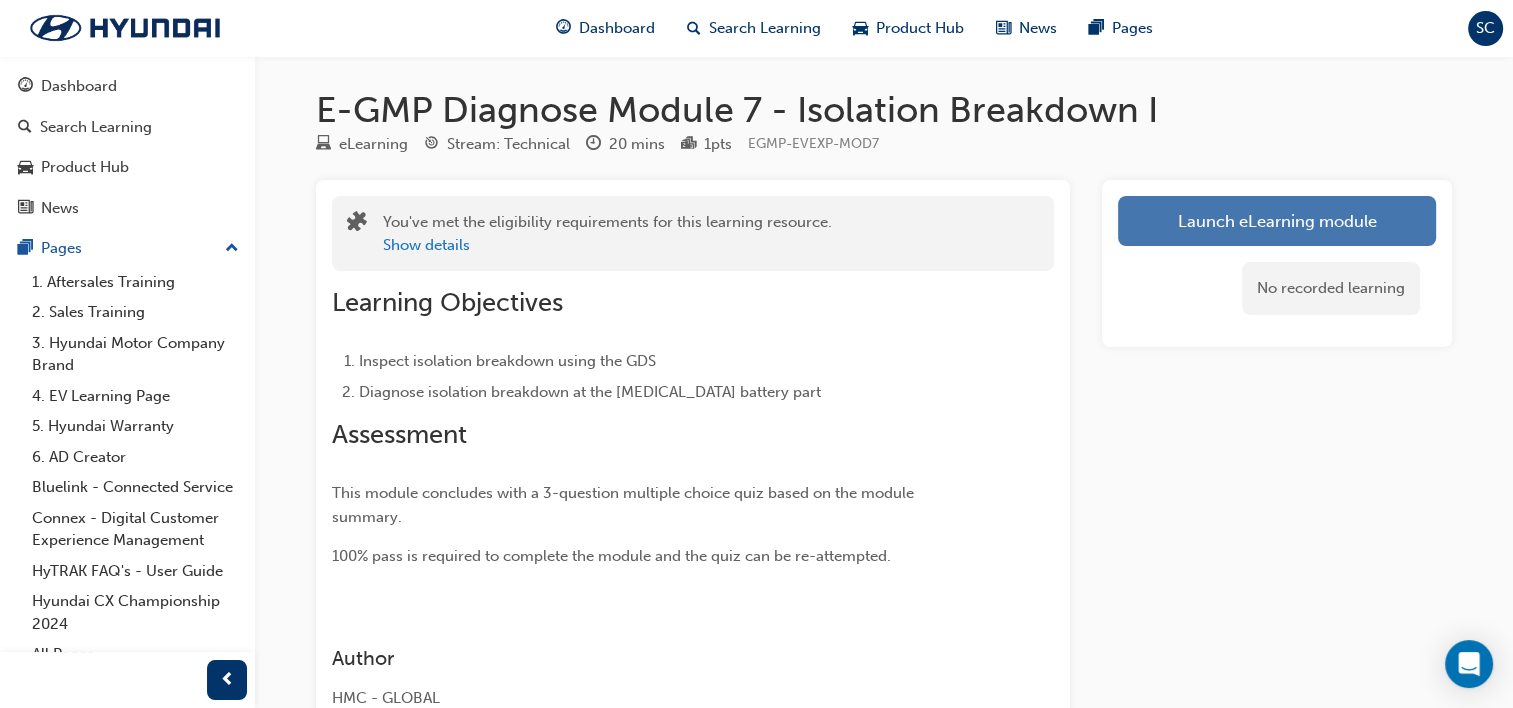 click on "Launch eLearning module" at bounding box center [1277, 221] 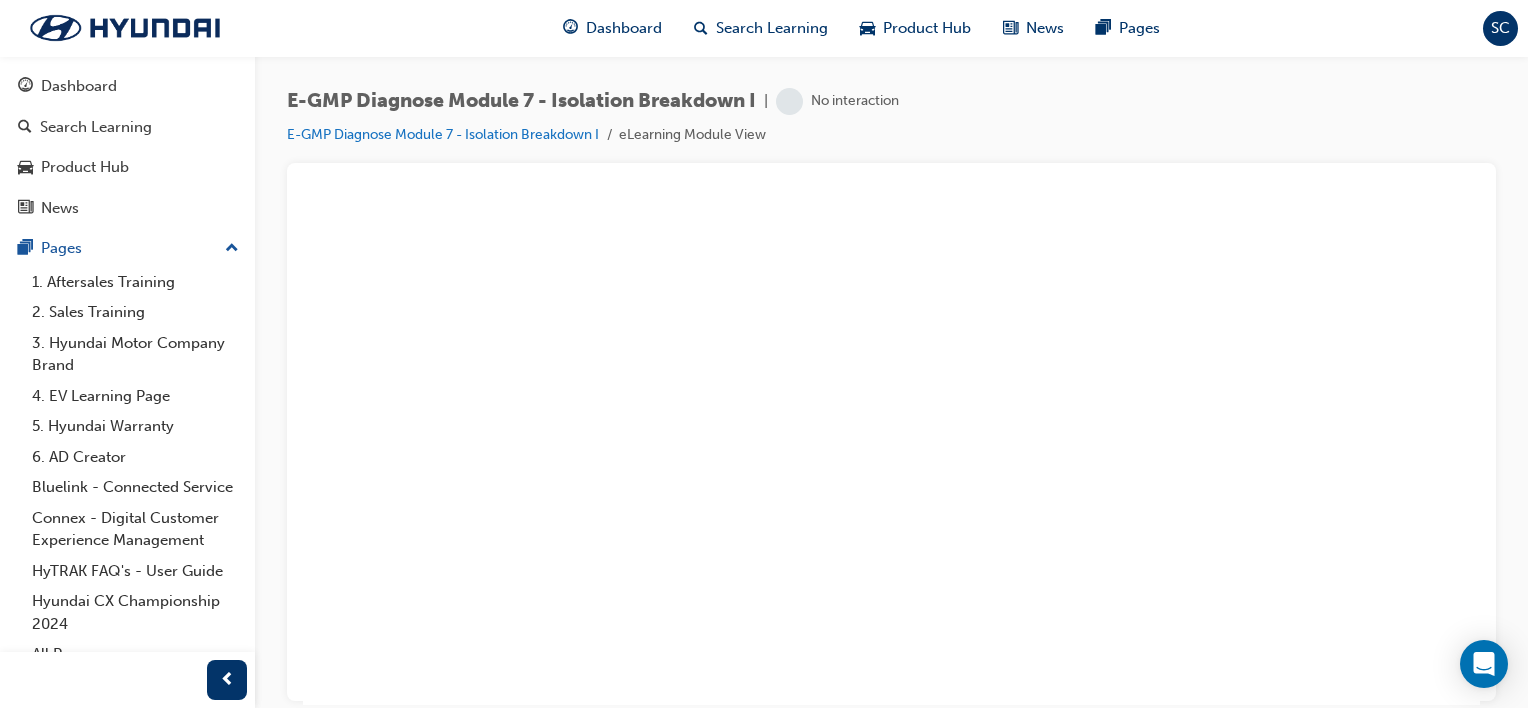 scroll, scrollTop: 0, scrollLeft: 0, axis: both 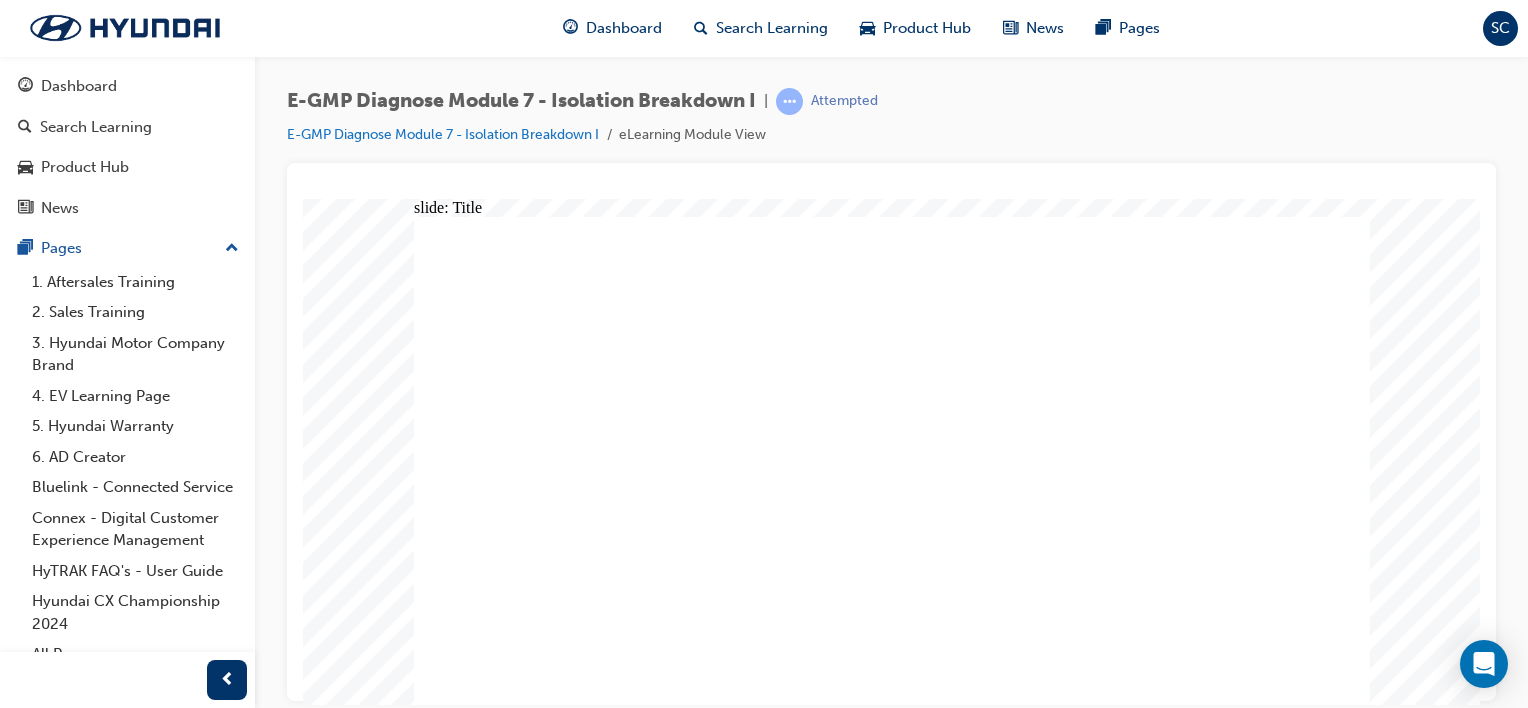 click 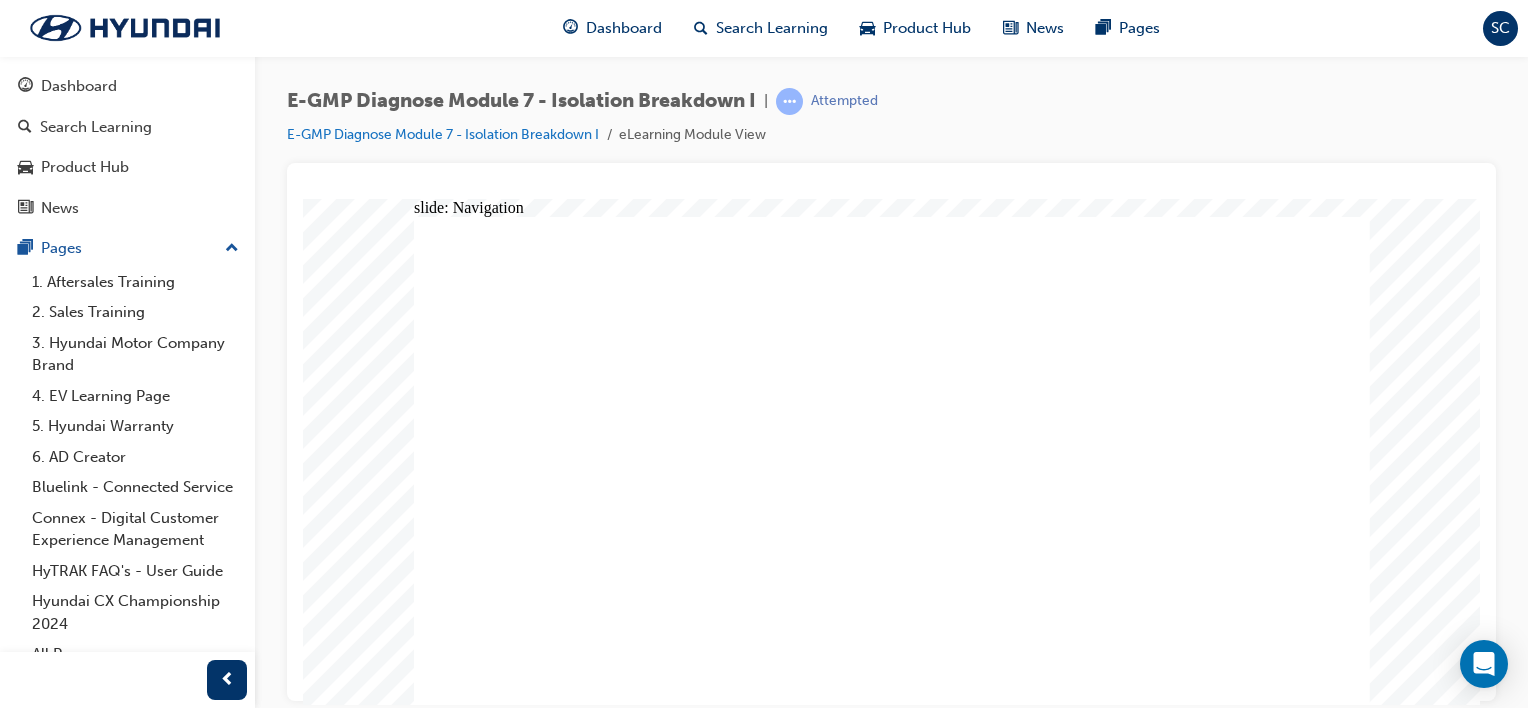 click 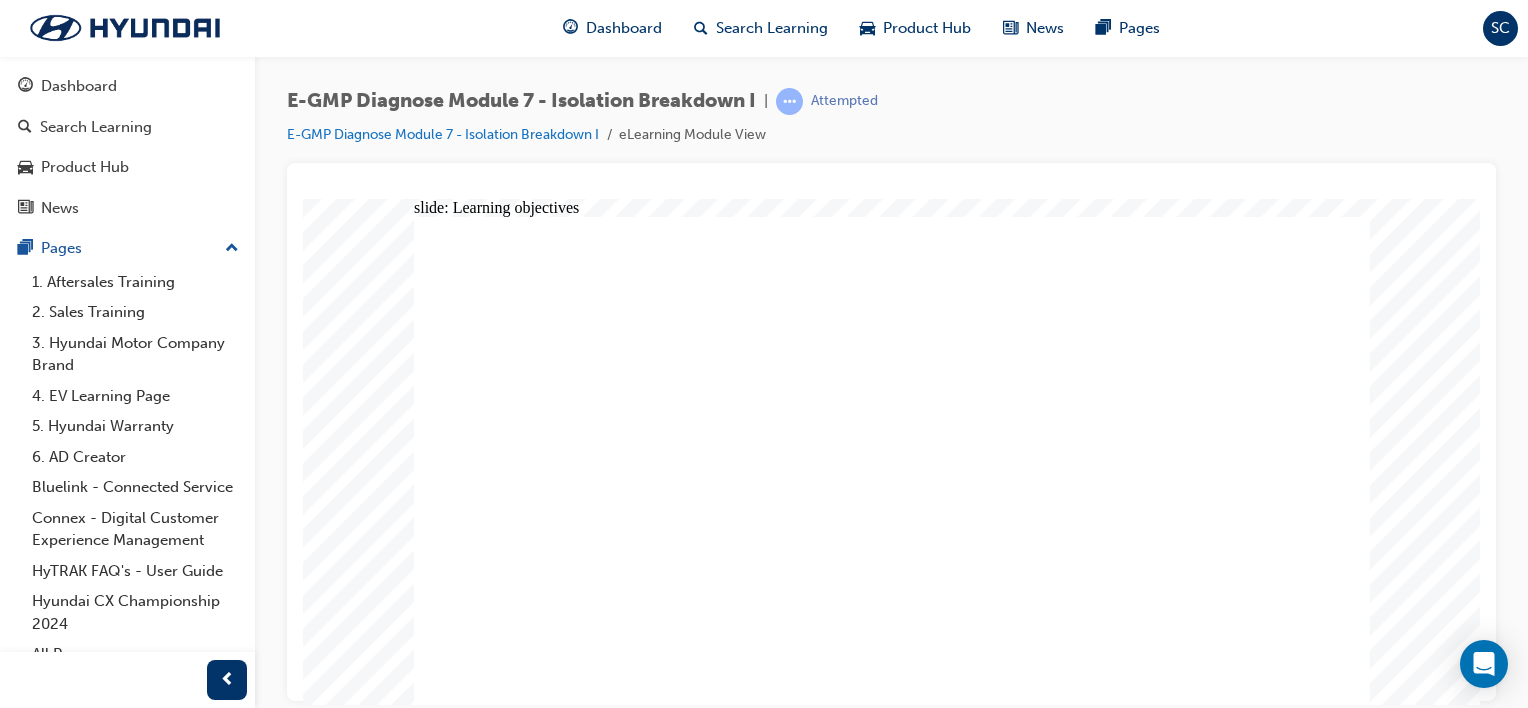 click 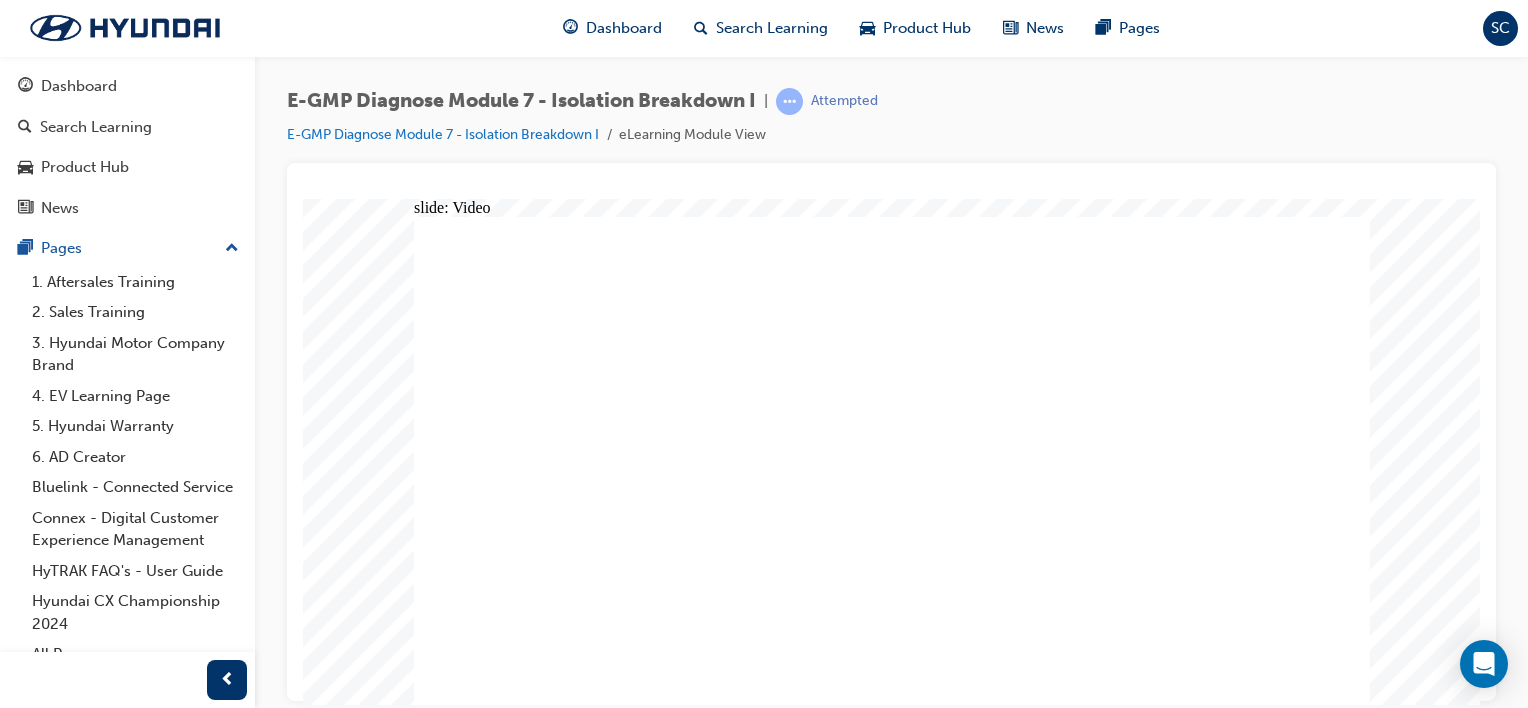 scroll, scrollTop: 0, scrollLeft: 0, axis: both 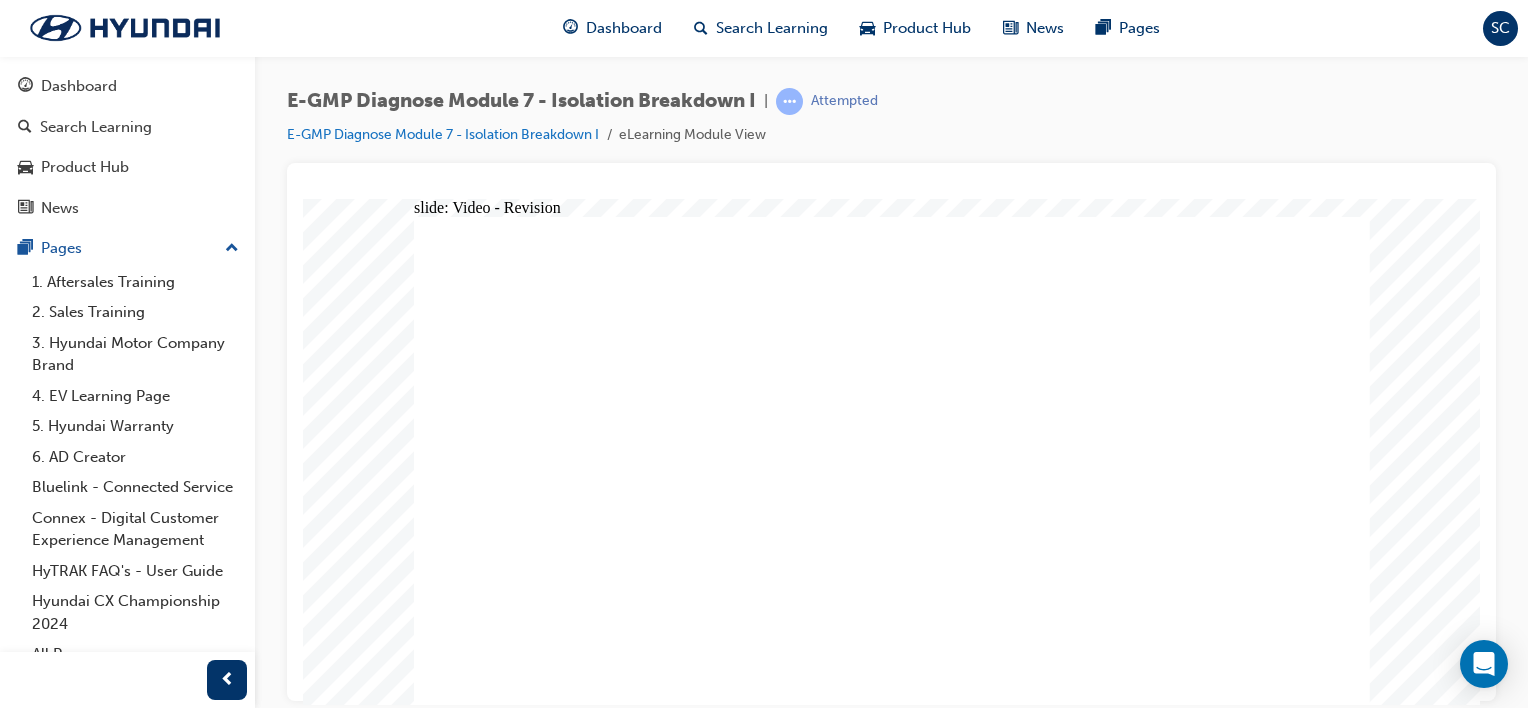 click 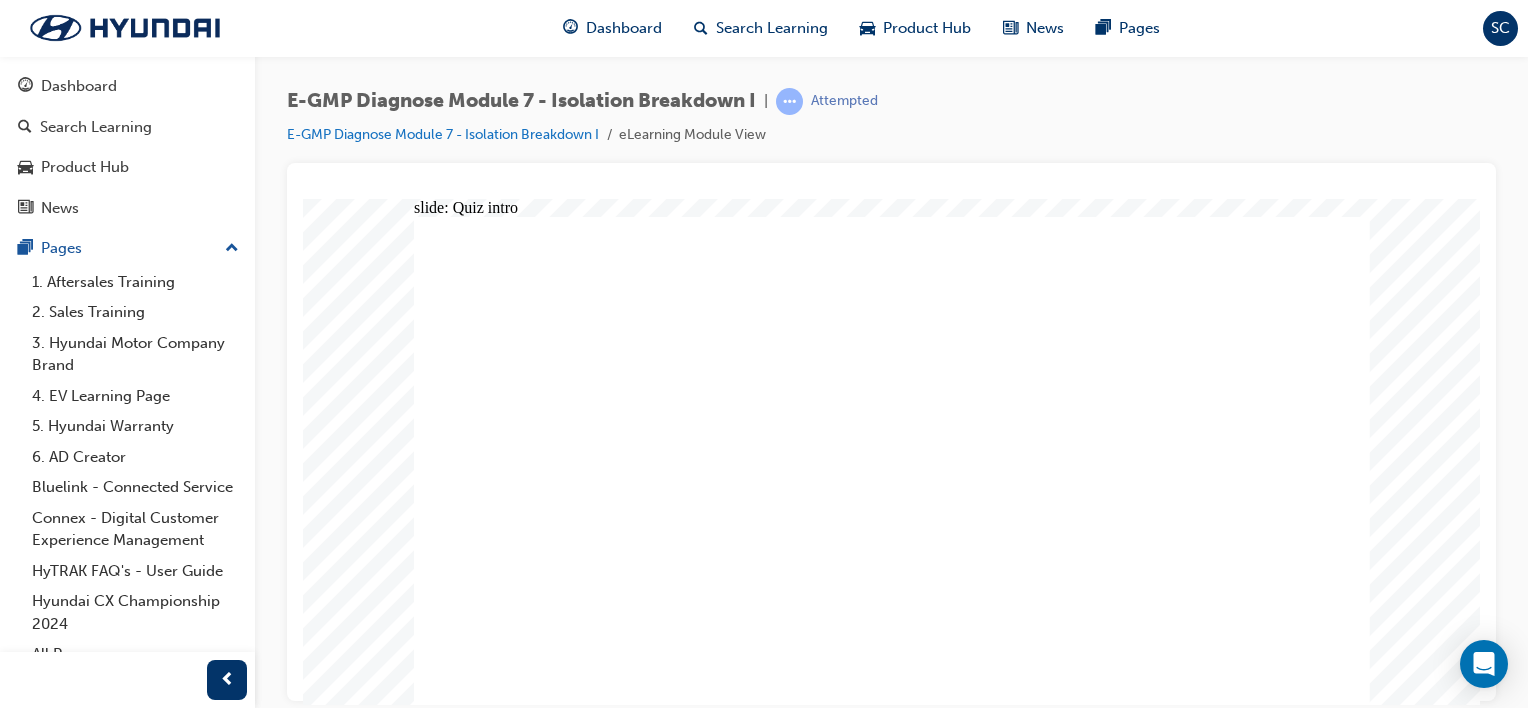click 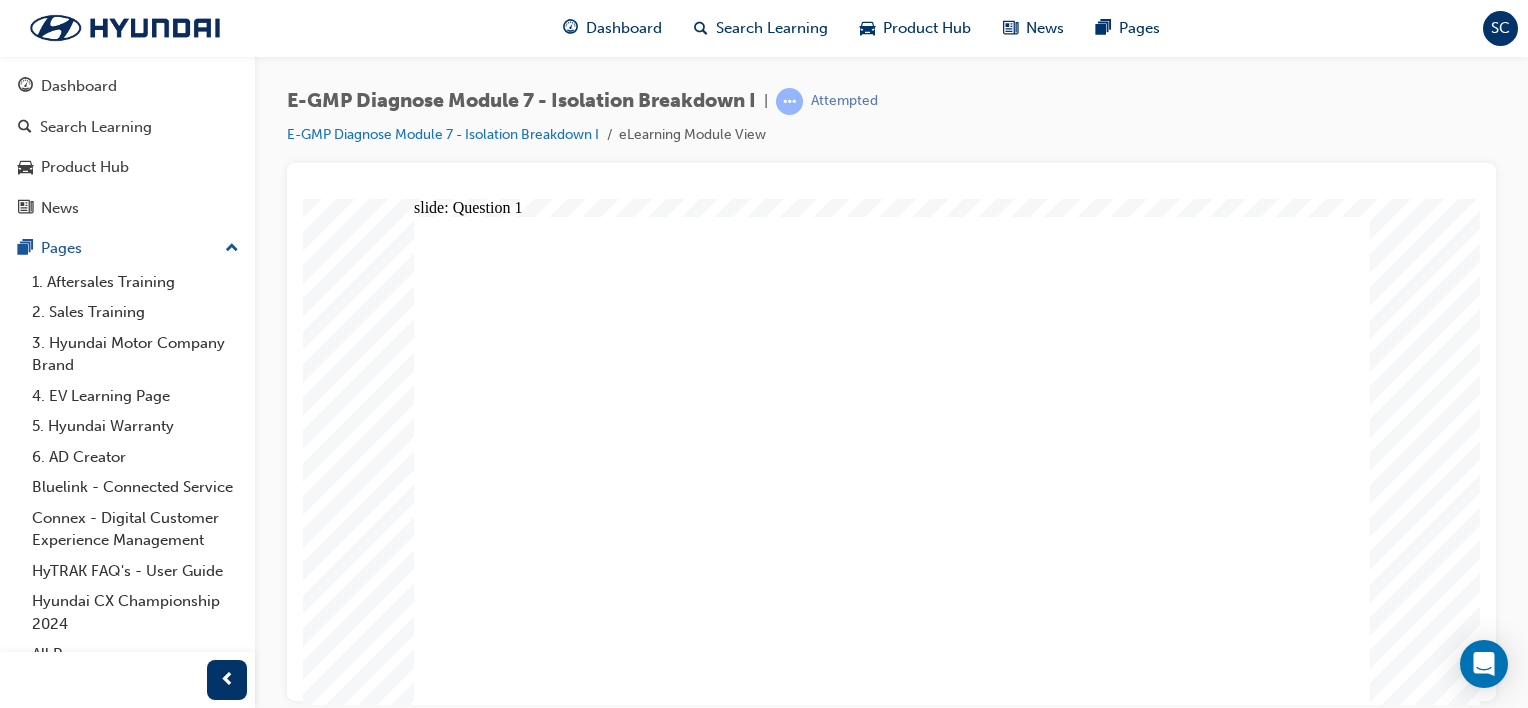 click 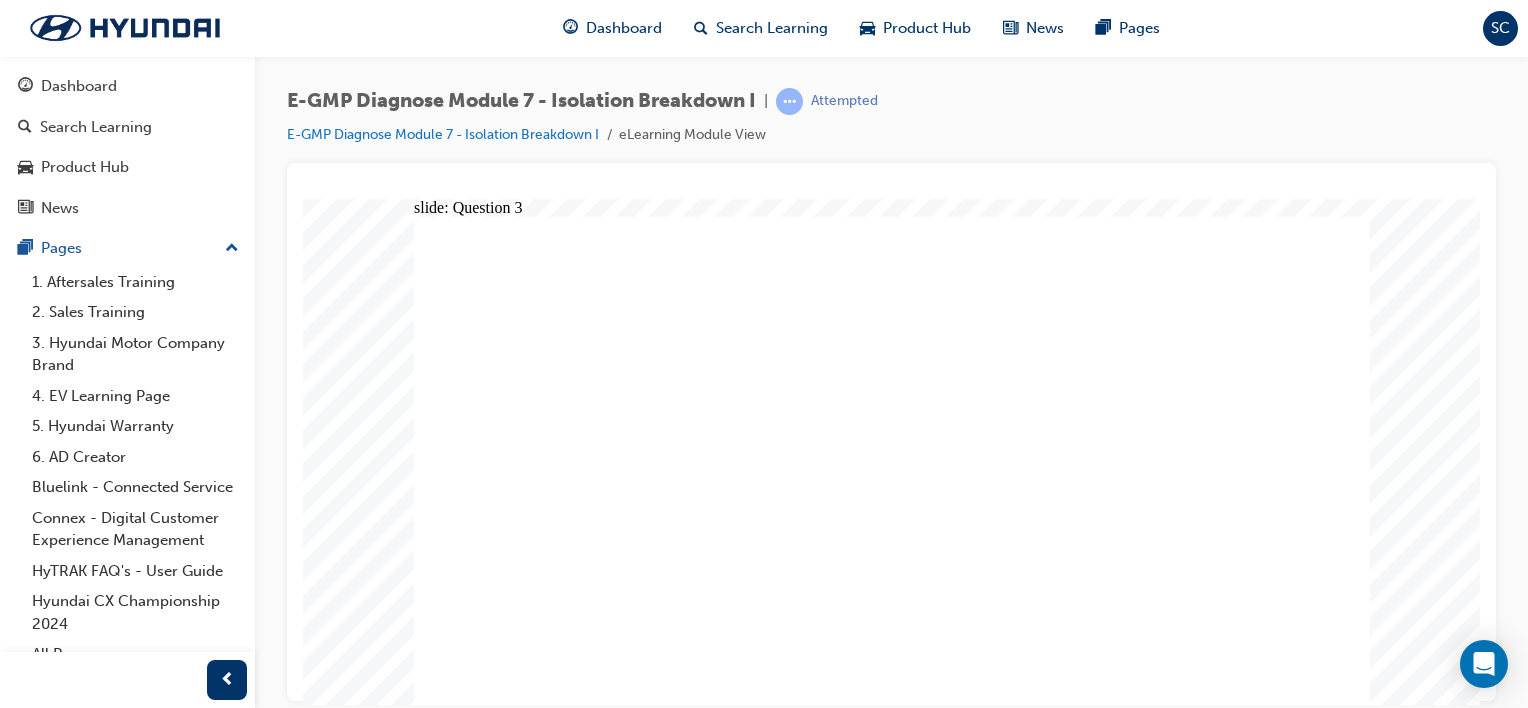click 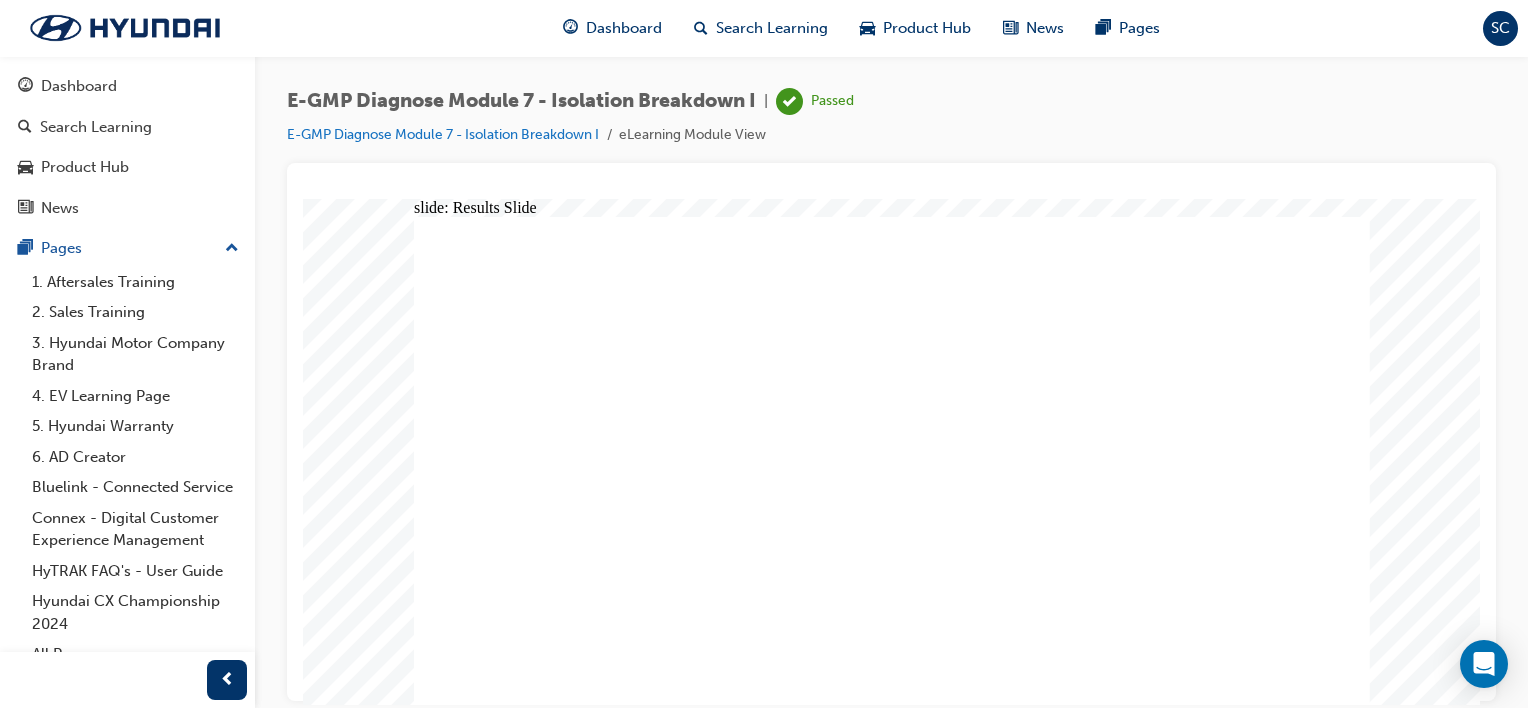 click 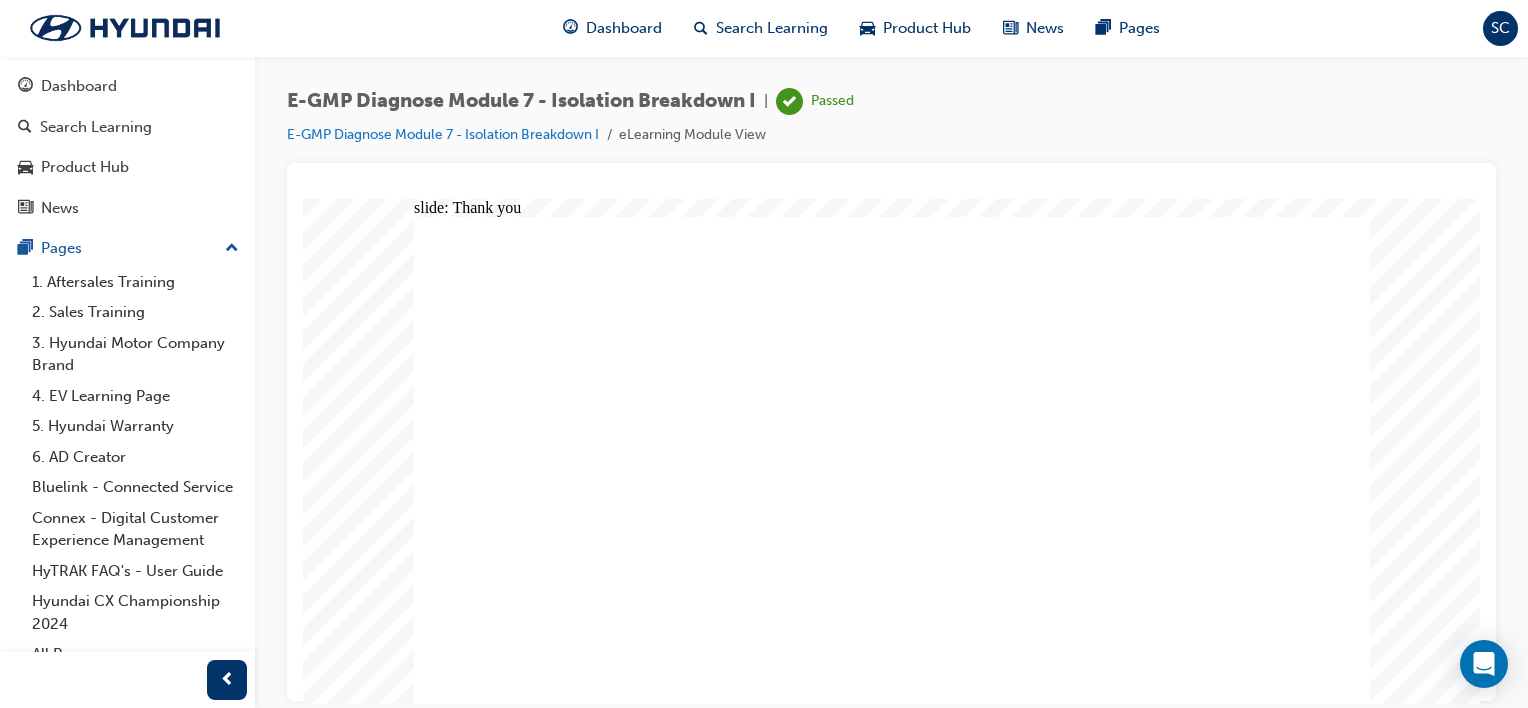 click 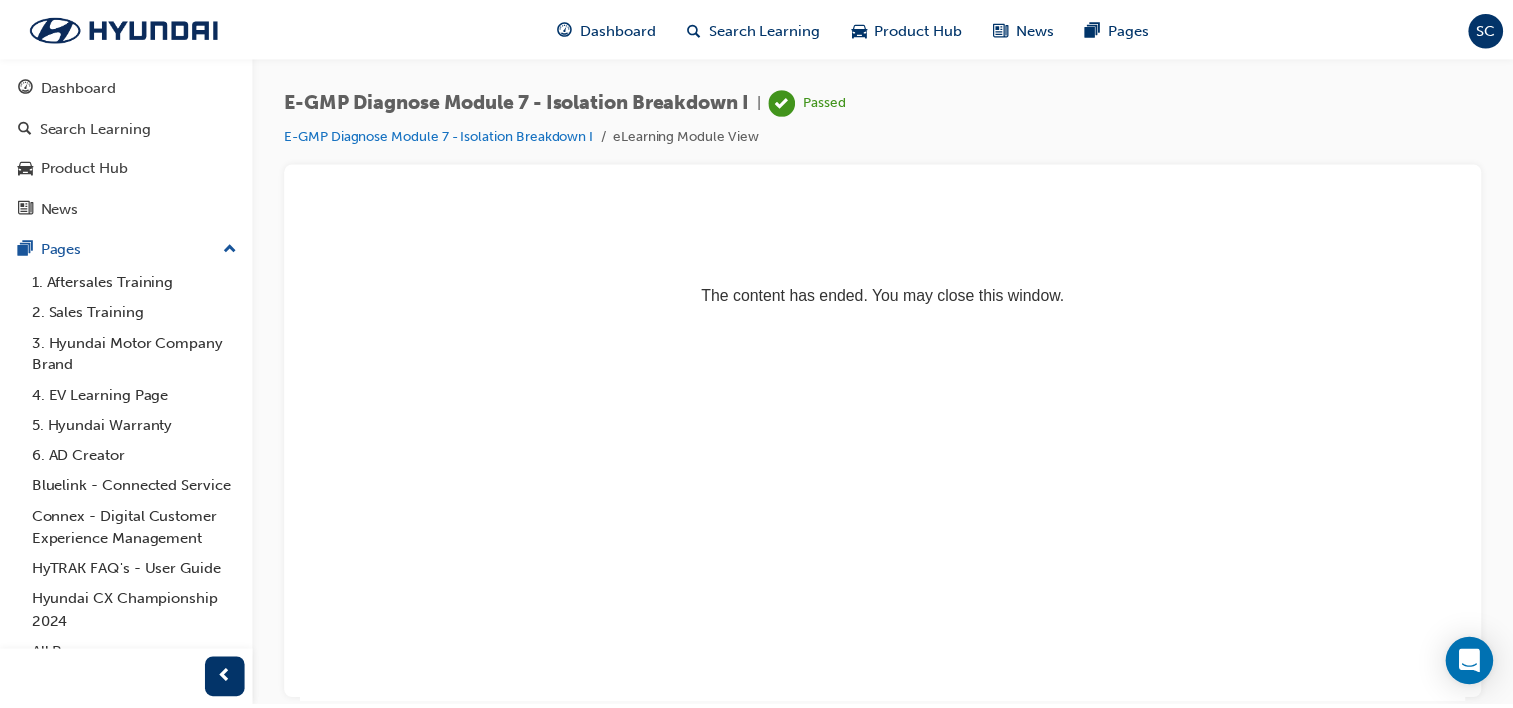 scroll, scrollTop: 0, scrollLeft: 0, axis: both 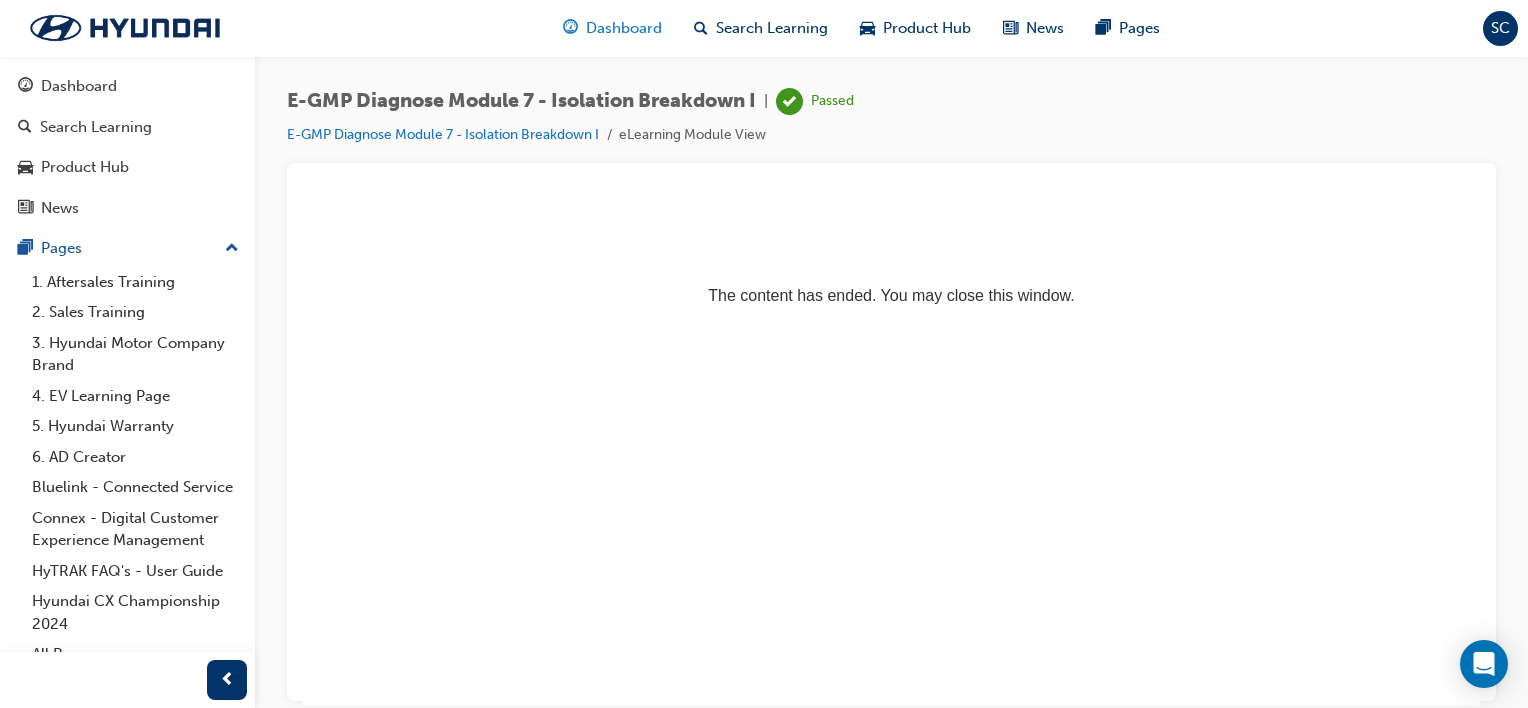click on "Dashboard" at bounding box center (624, 28) 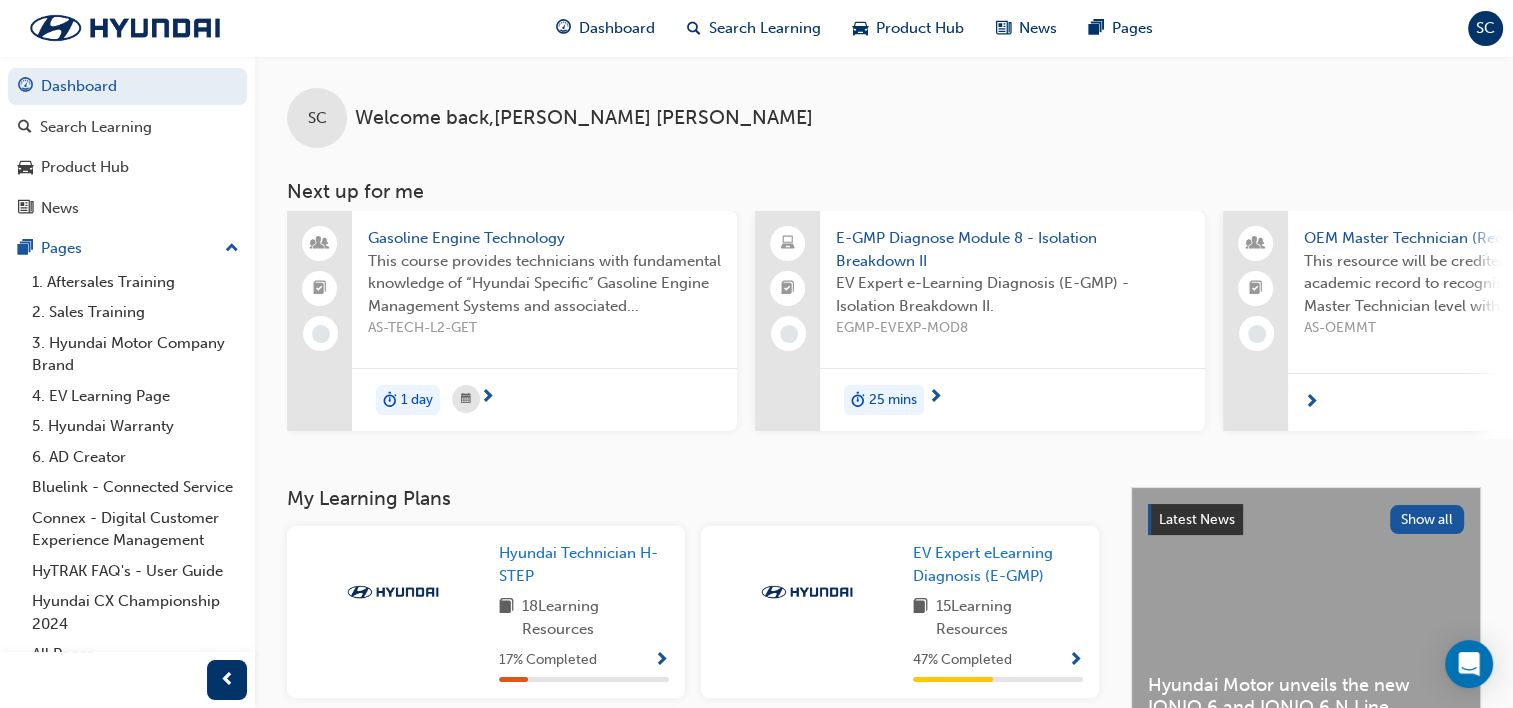 click at bounding box center [1075, 661] 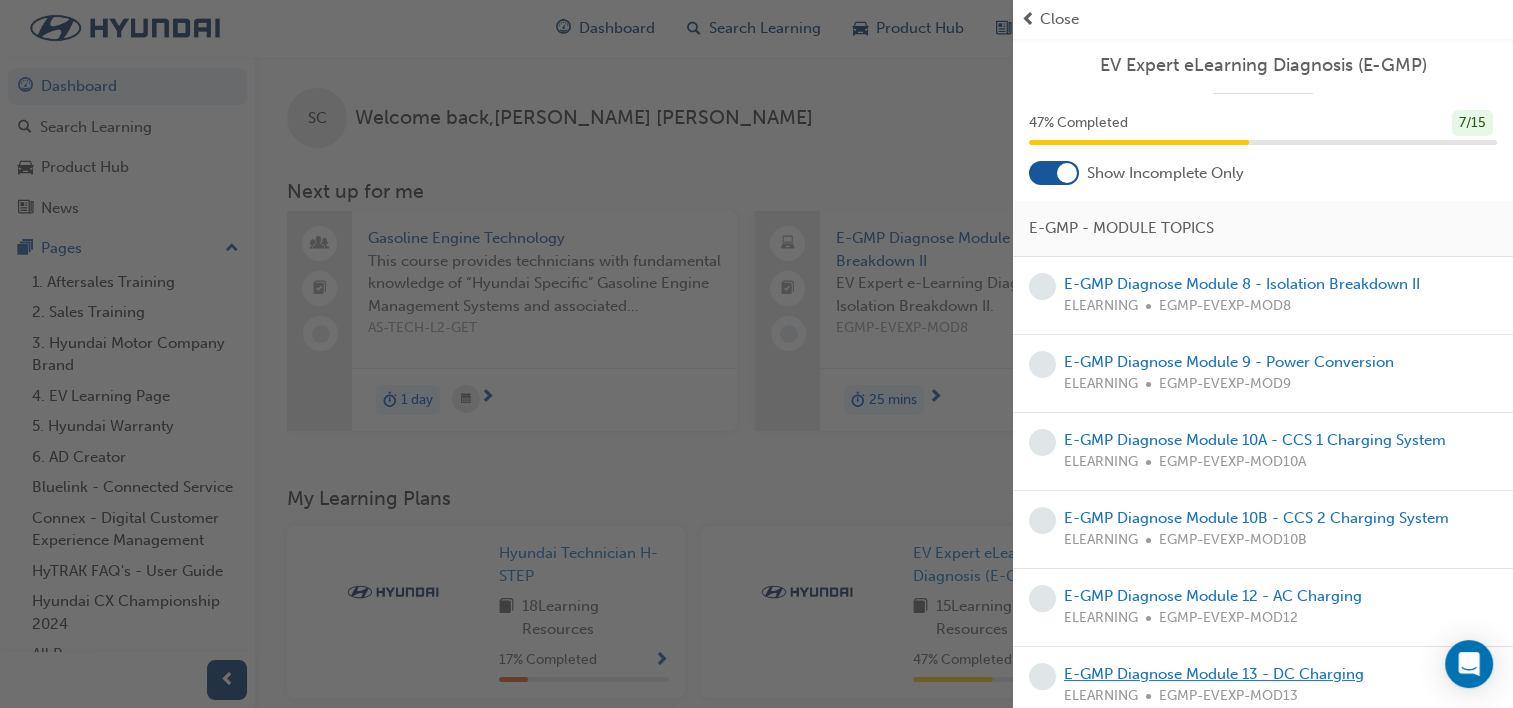 click on "E-GMP Diagnose Module 13 - DC Charging" at bounding box center [1214, 674] 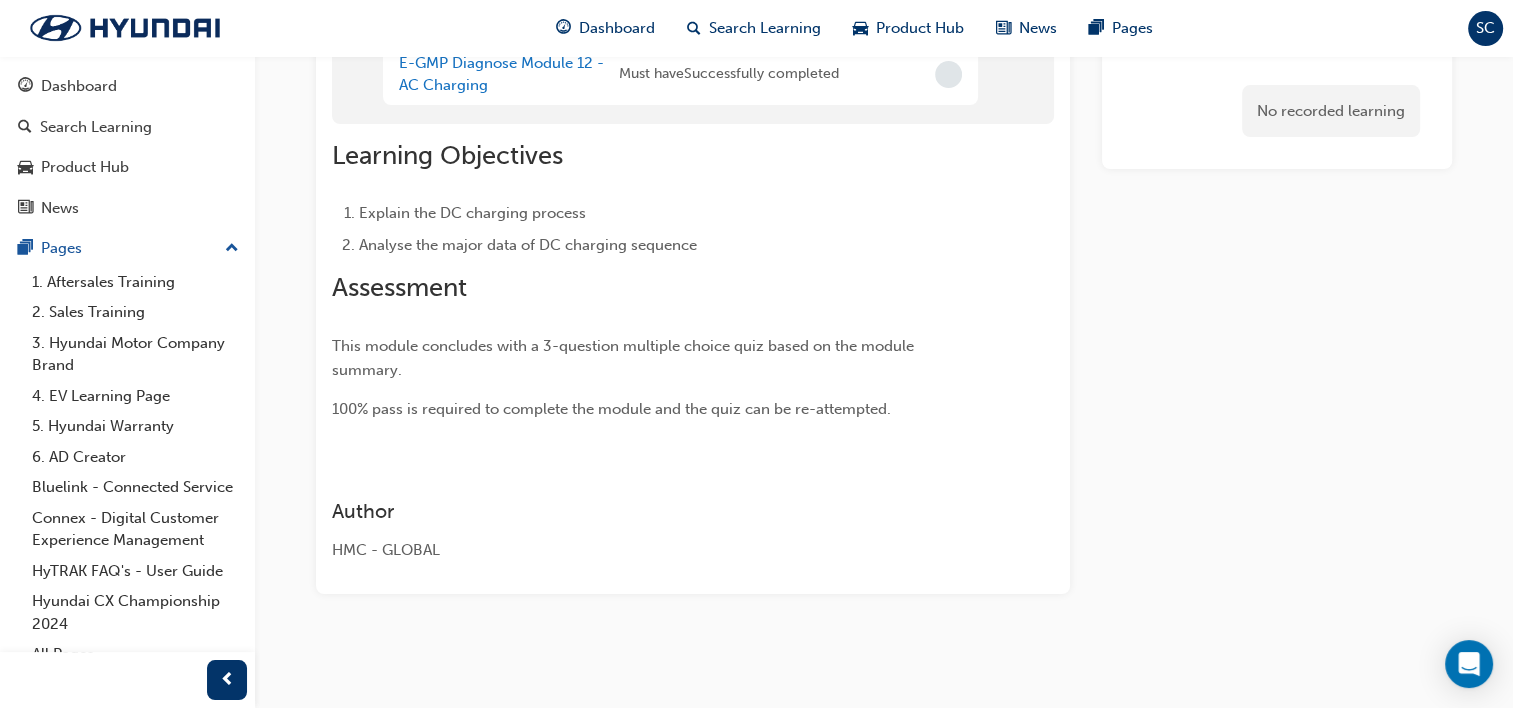 scroll, scrollTop: 0, scrollLeft: 0, axis: both 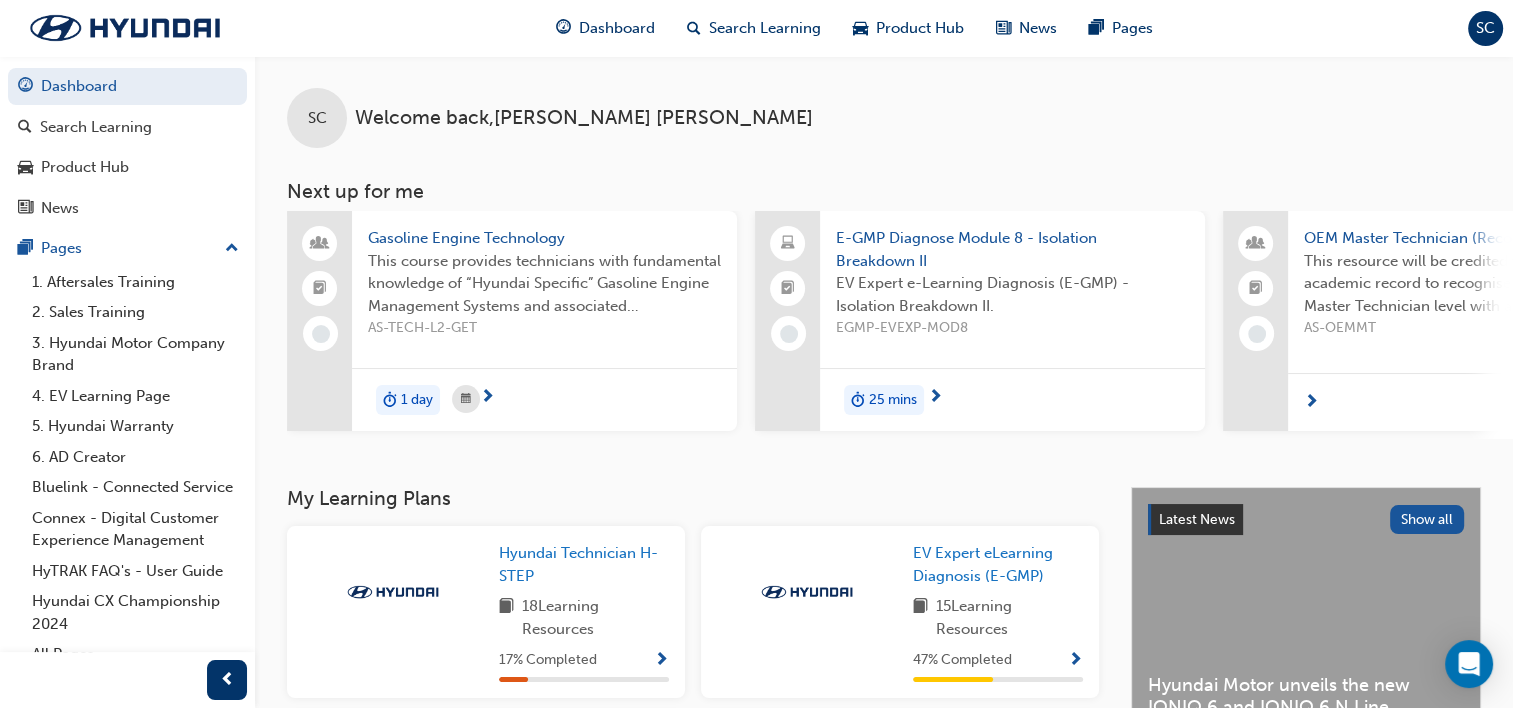 click on "25 mins" at bounding box center [893, 400] 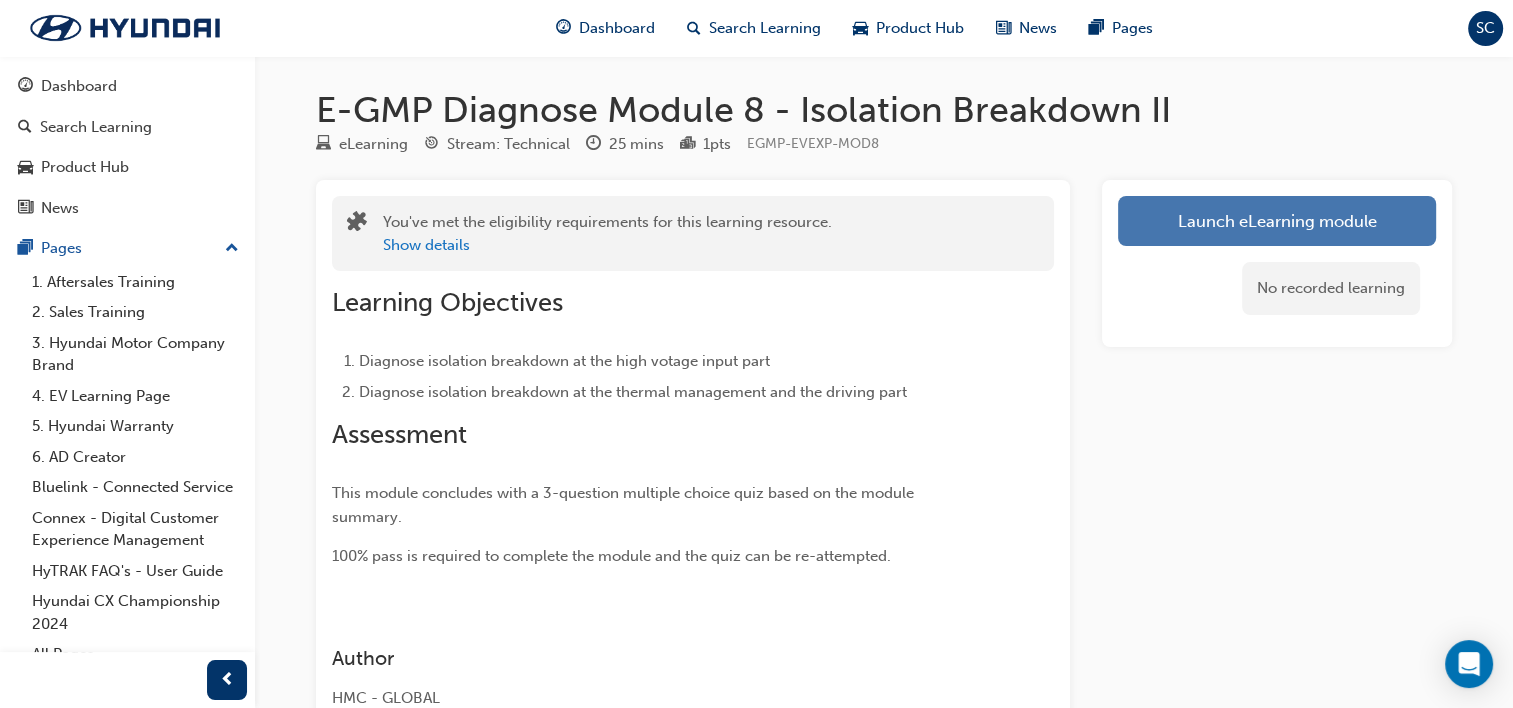 click on "Launch eLearning module" at bounding box center [1277, 221] 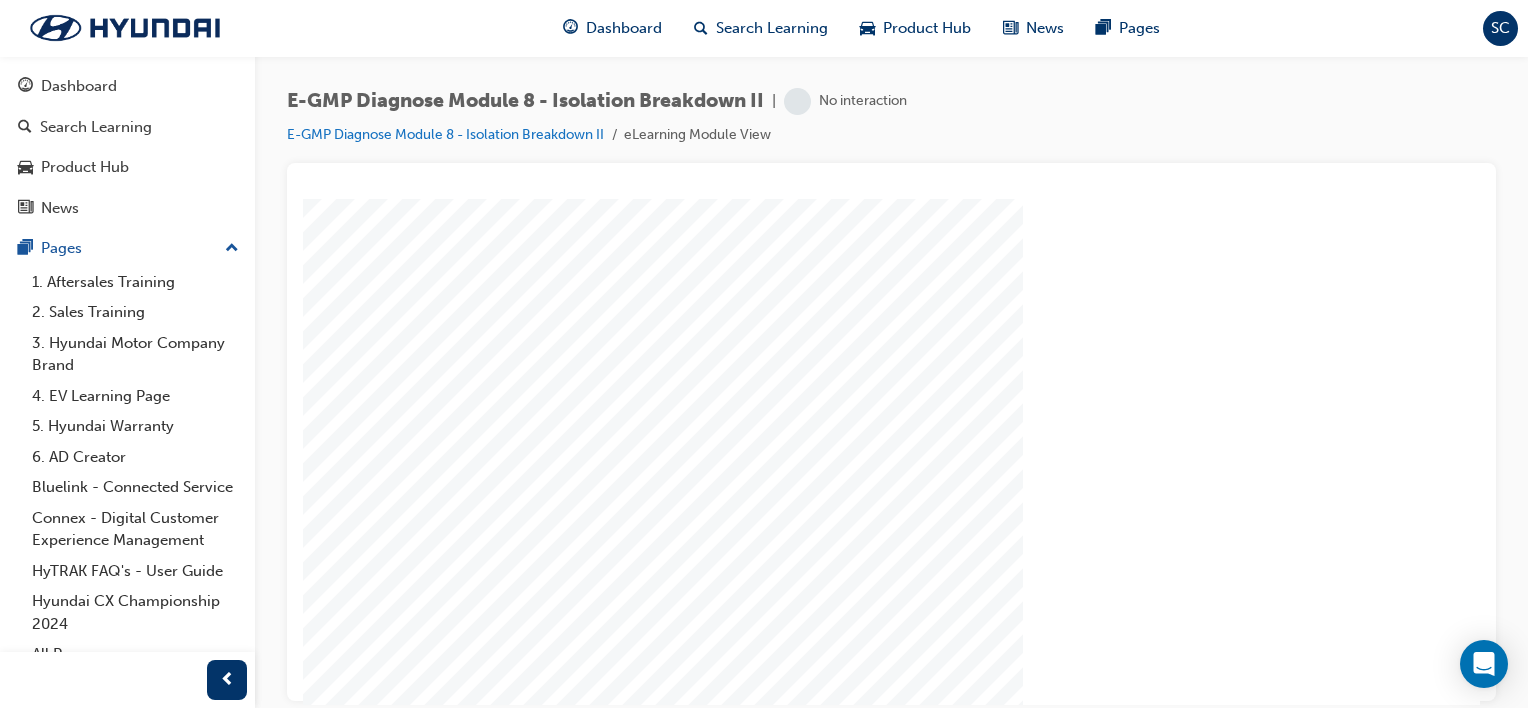 scroll, scrollTop: 0, scrollLeft: 0, axis: both 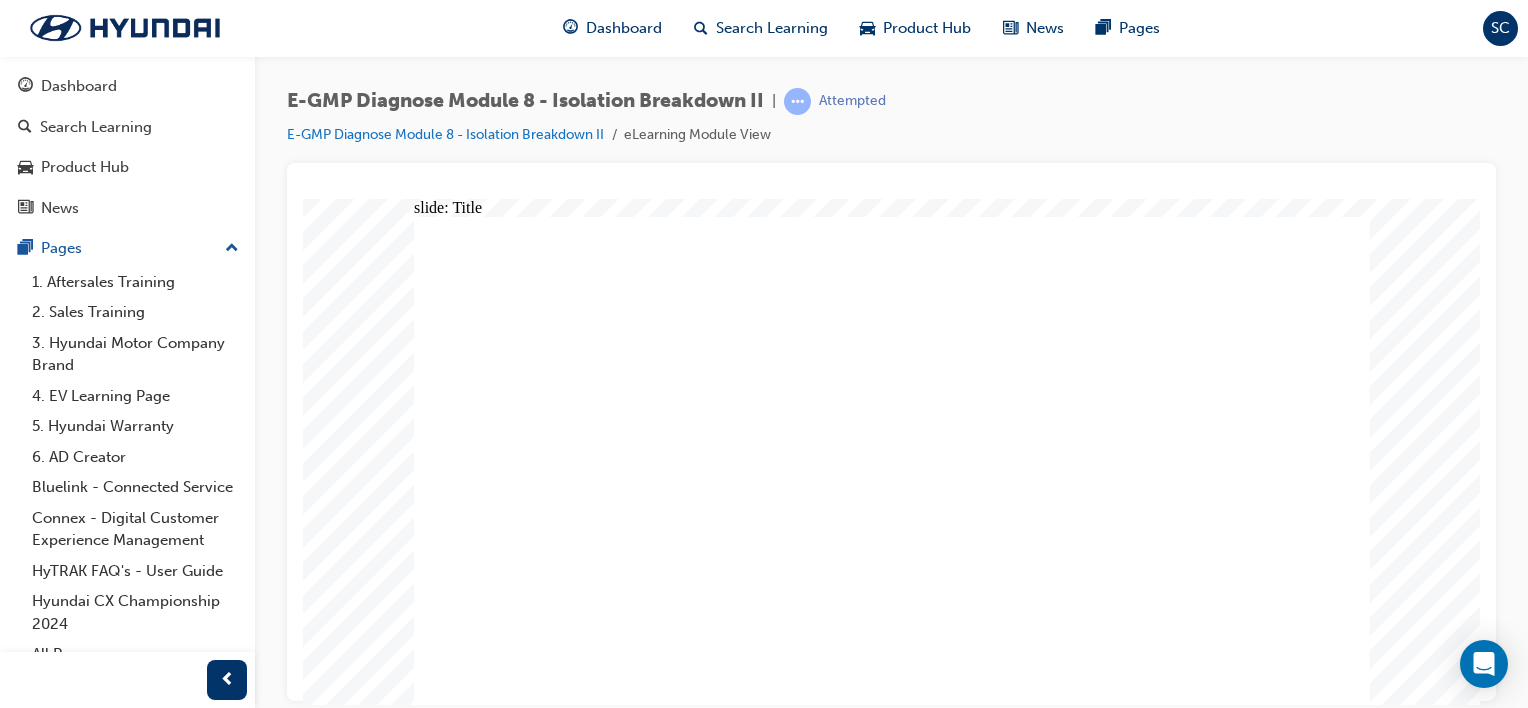 click 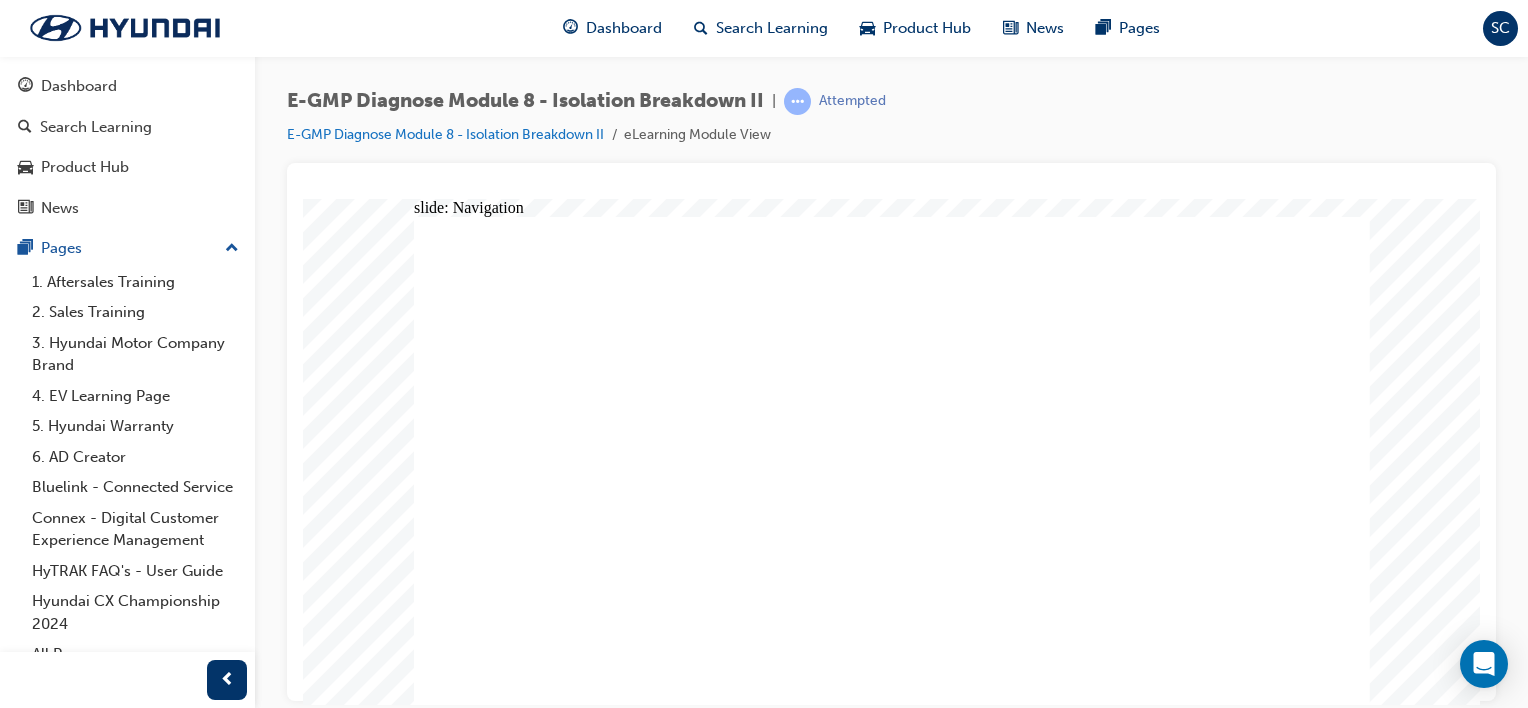 click 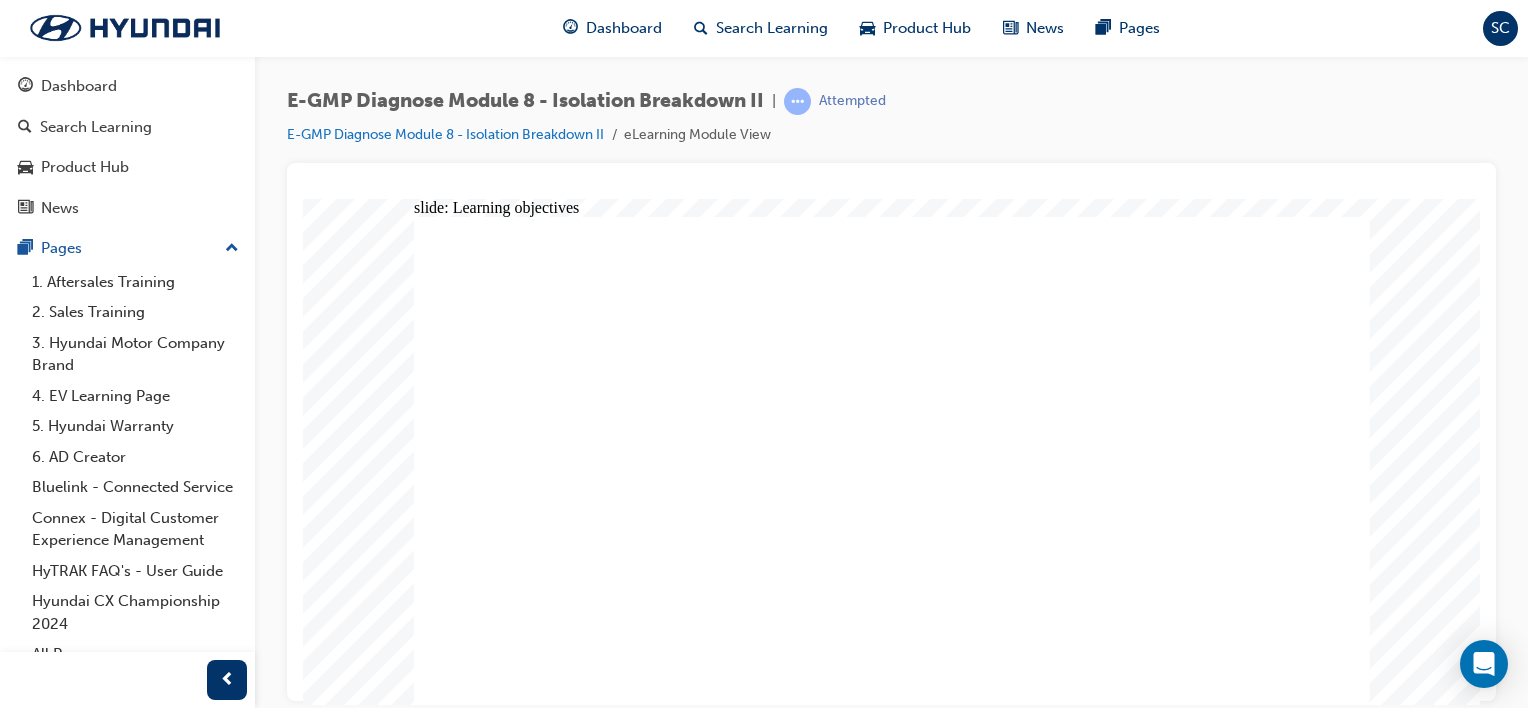 click 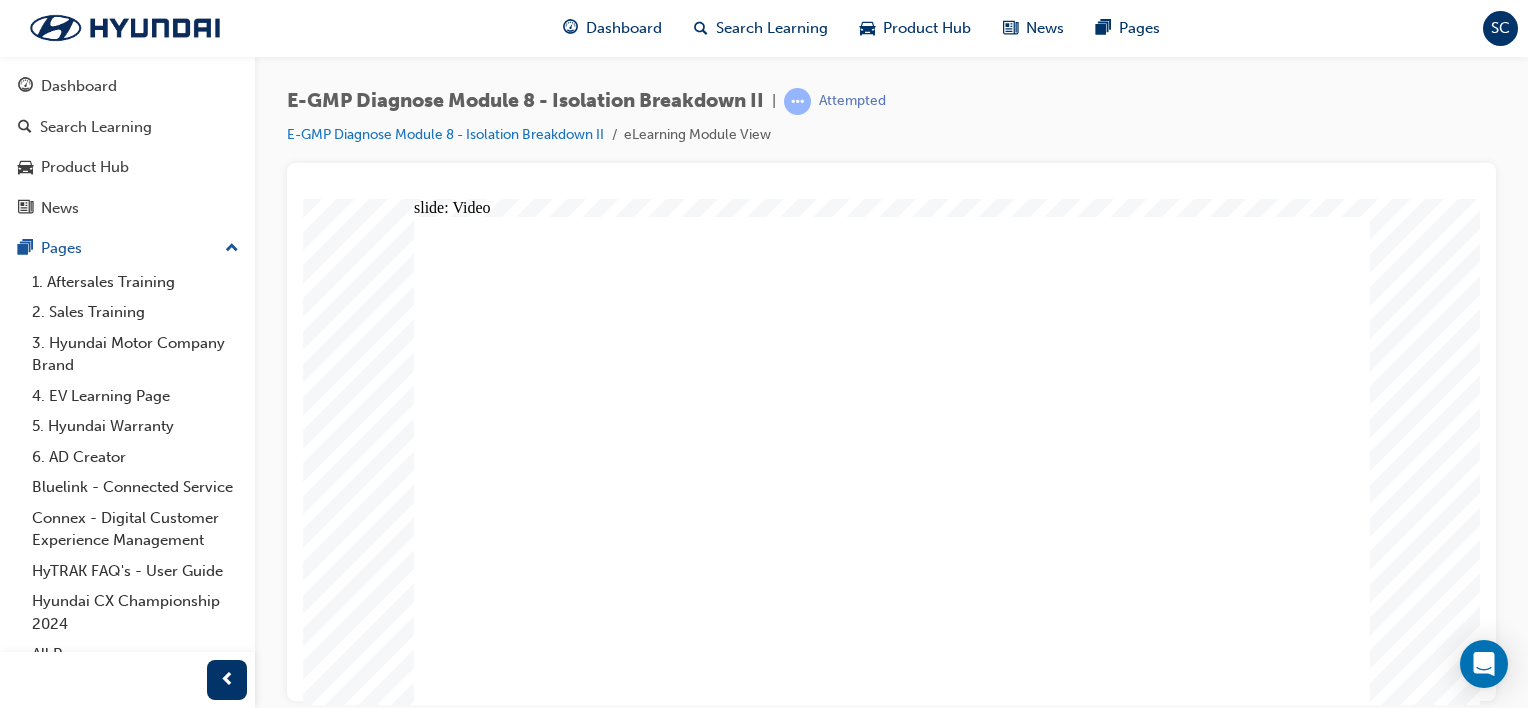 scroll, scrollTop: 0, scrollLeft: 0, axis: both 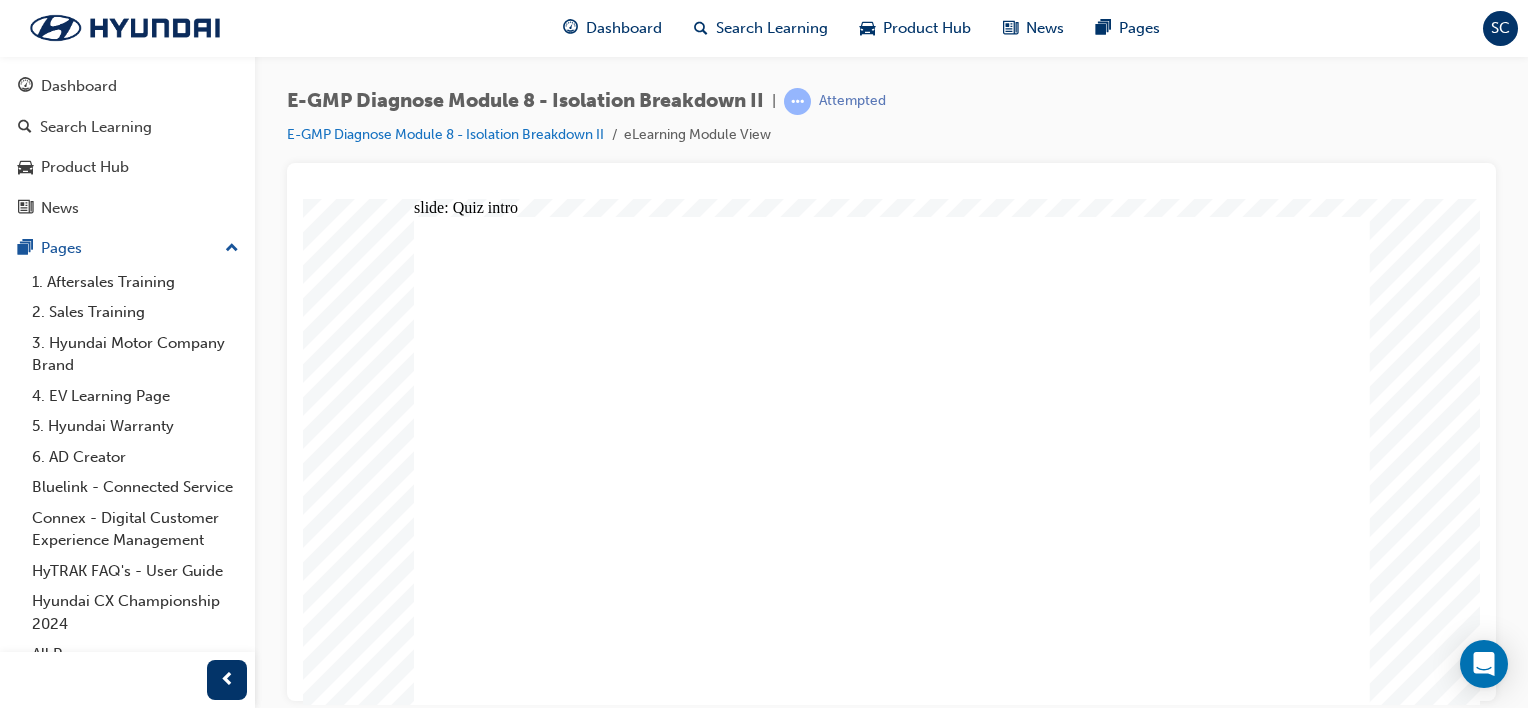 click 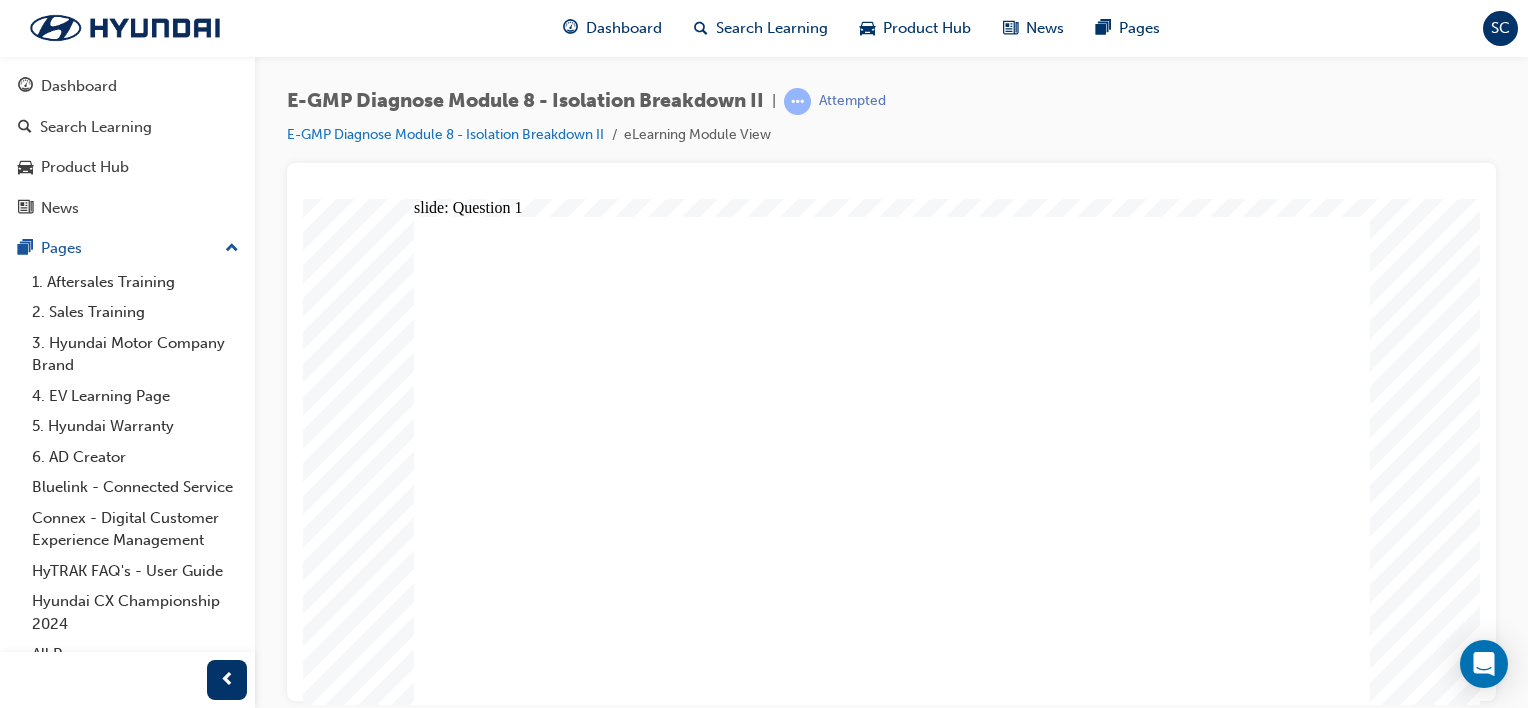 click 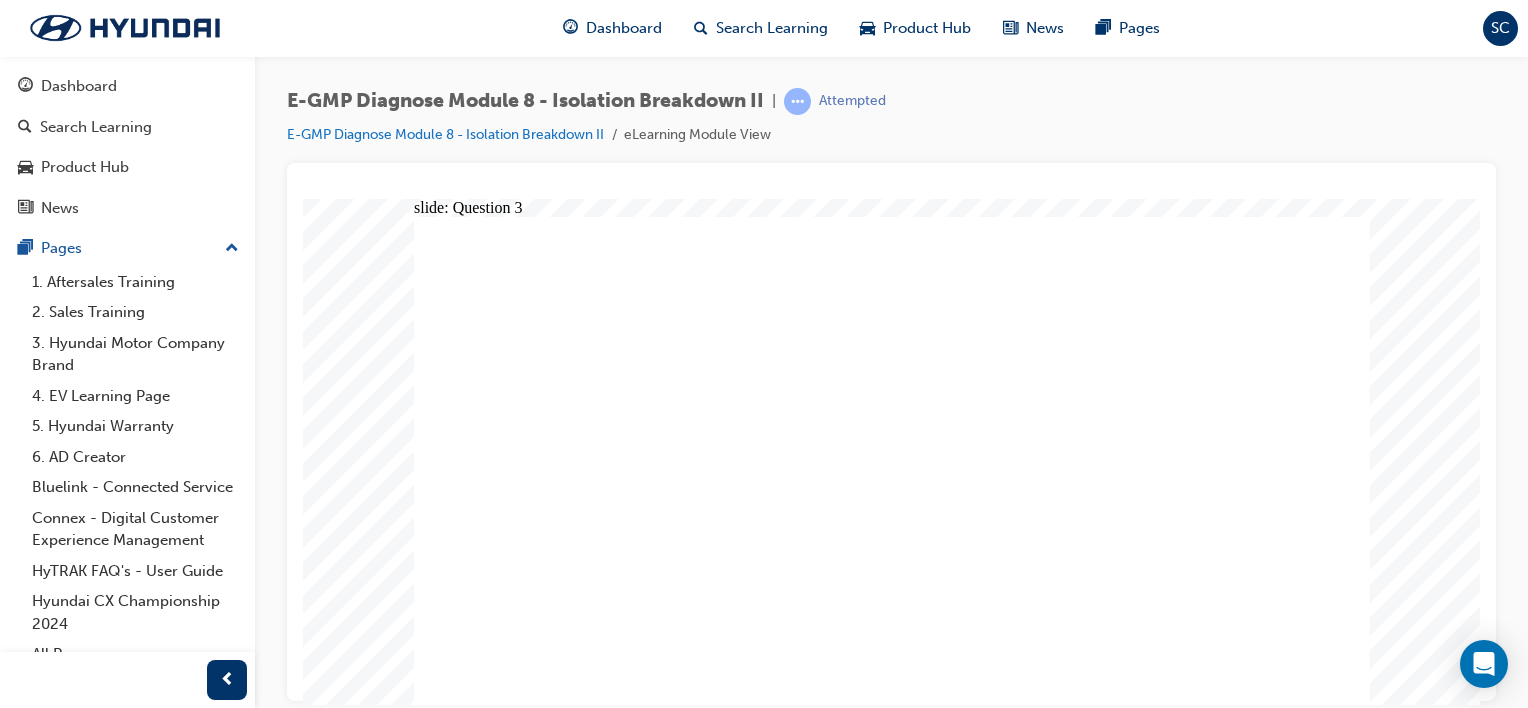 click 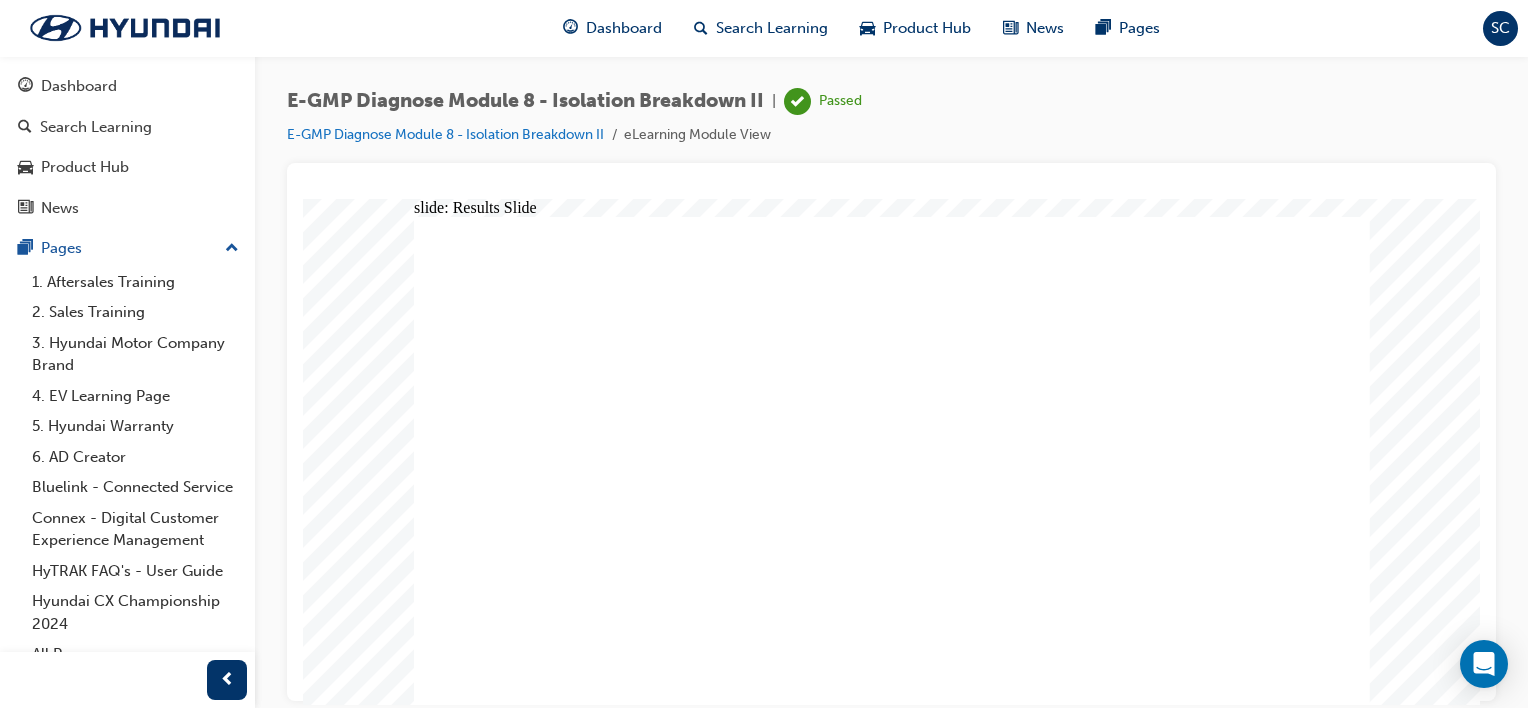 click 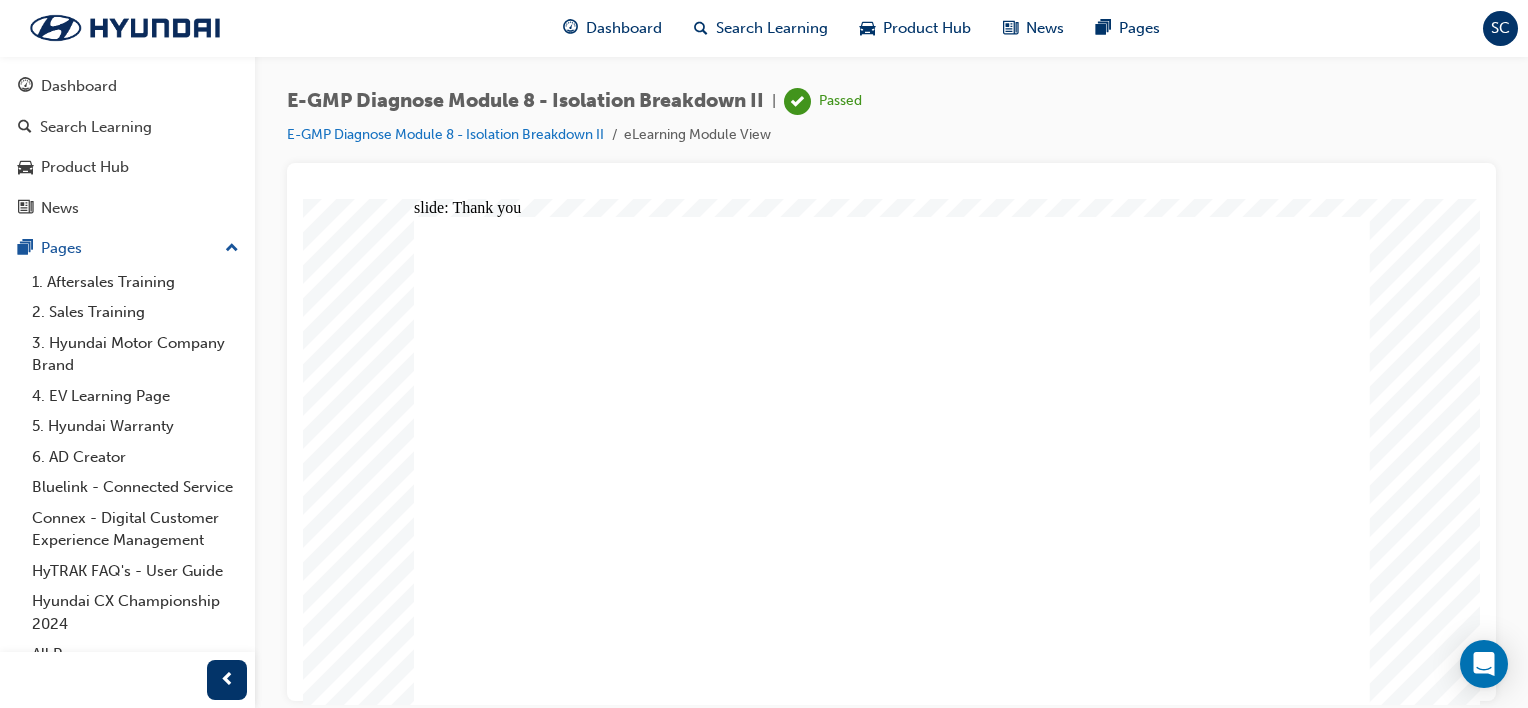 click 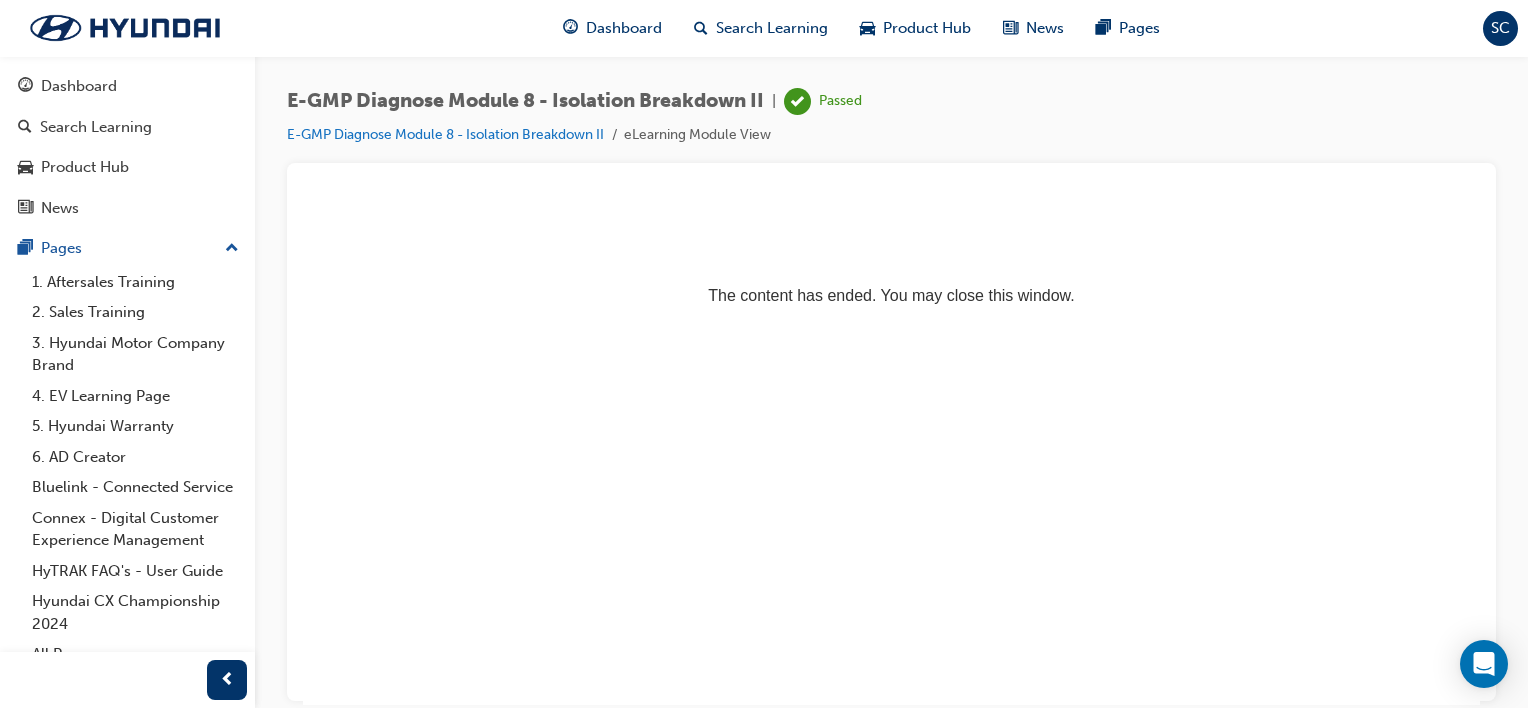 scroll, scrollTop: 0, scrollLeft: 0, axis: both 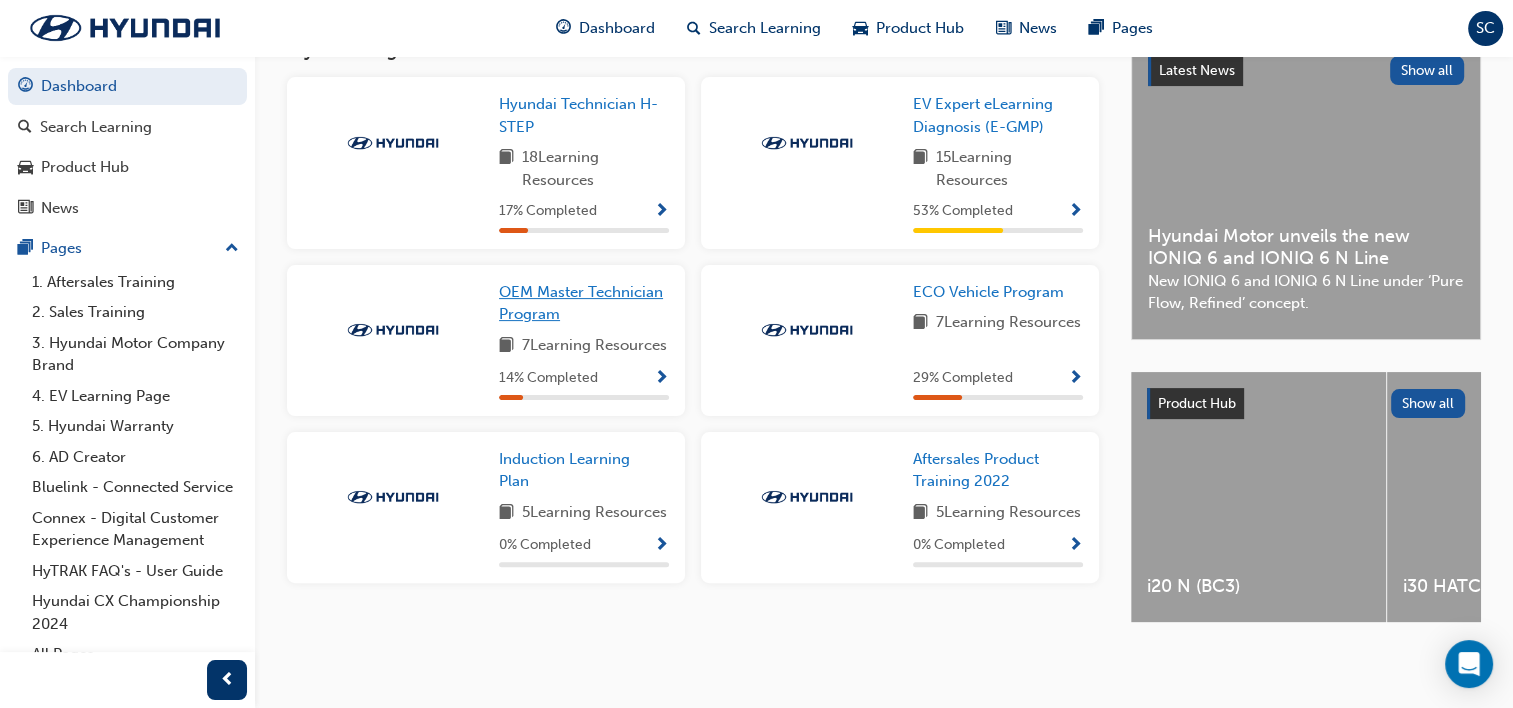click on "OEM Master Technician Program" at bounding box center [581, 303] 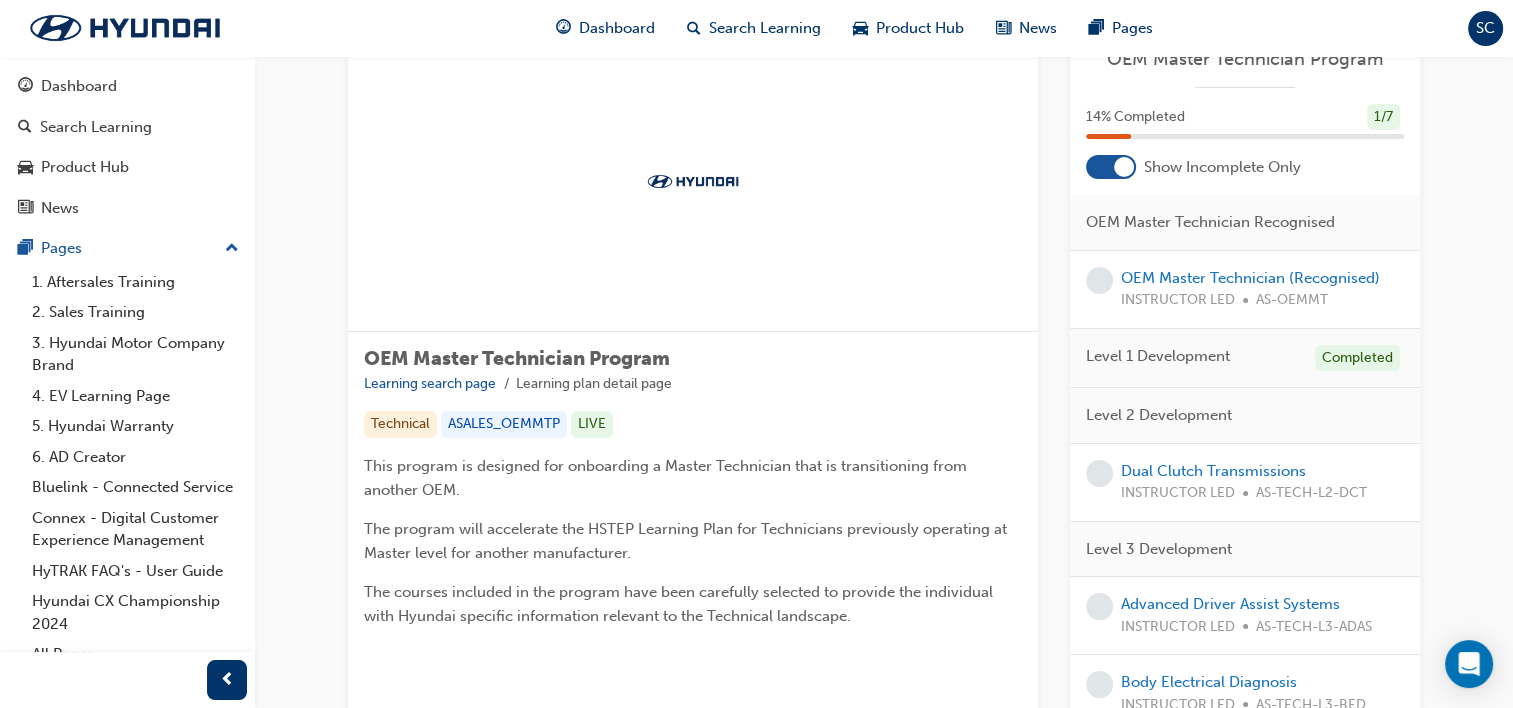 scroll, scrollTop: 0, scrollLeft: 0, axis: both 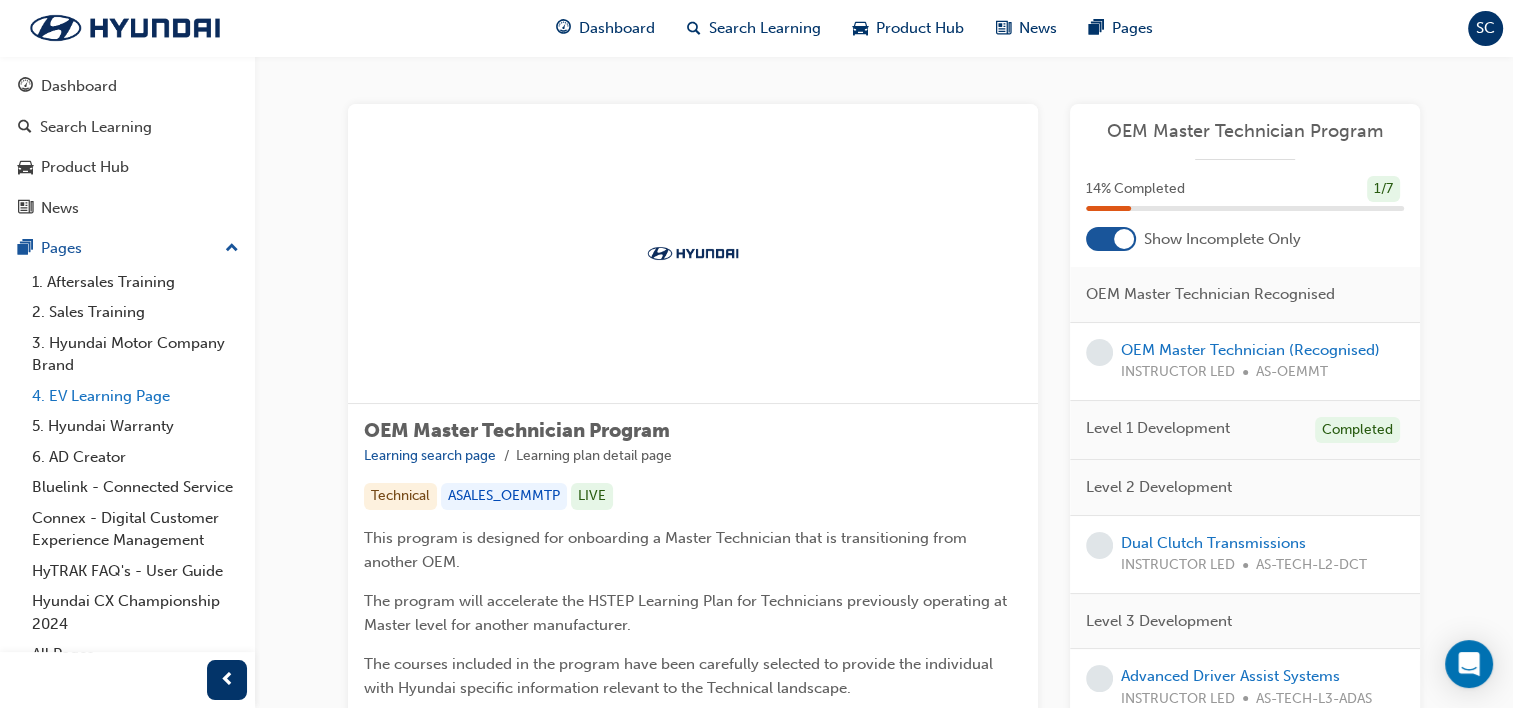 click on "4. EV Learning Page" at bounding box center (135, 396) 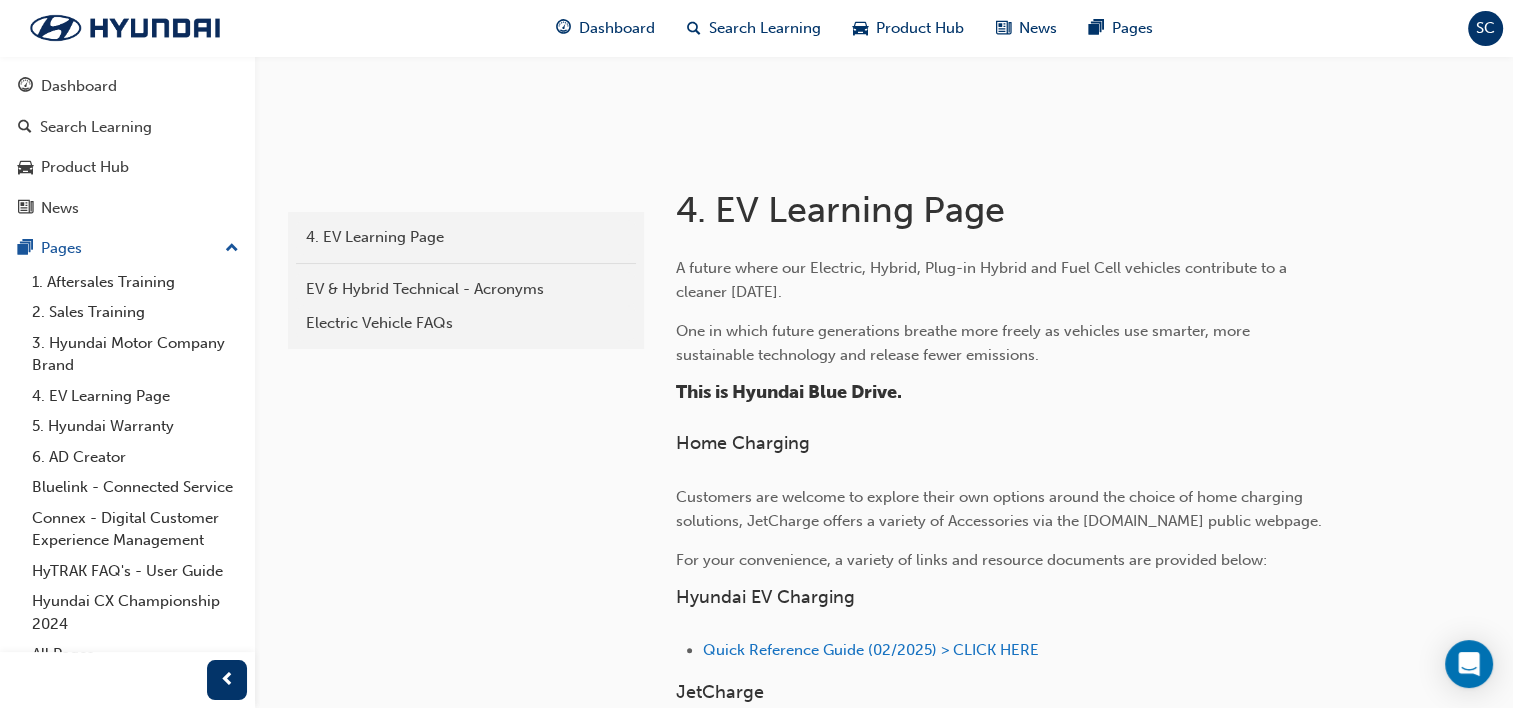 scroll, scrollTop: 0, scrollLeft: 0, axis: both 